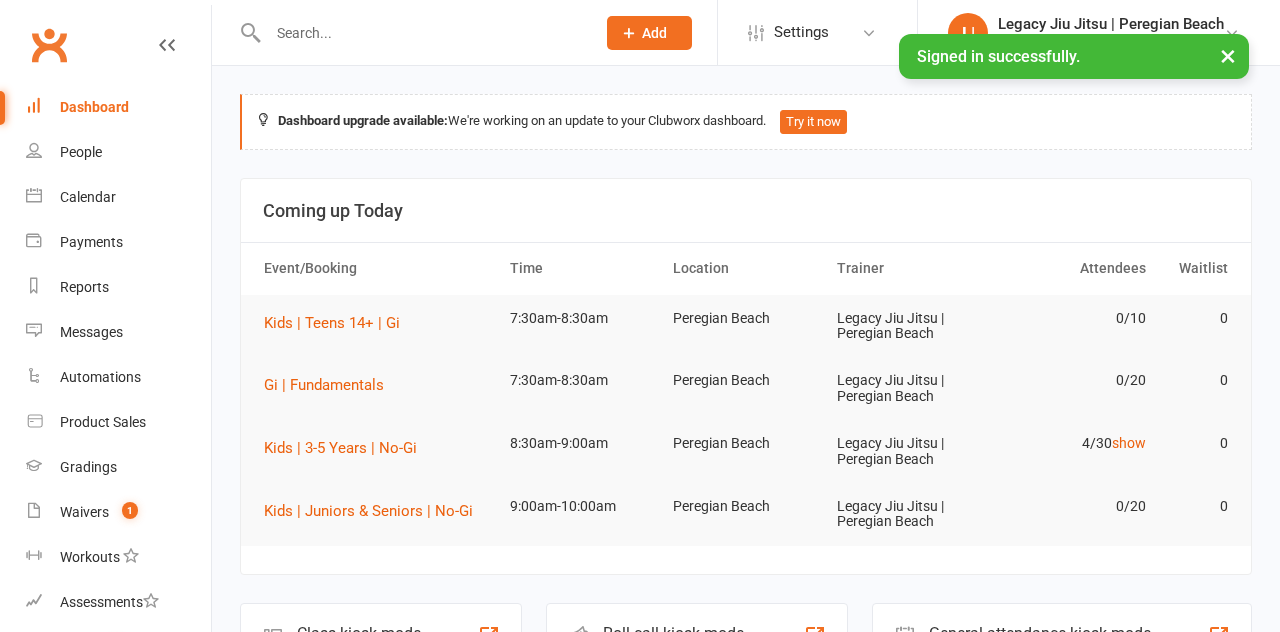 scroll, scrollTop: 0, scrollLeft: 0, axis: both 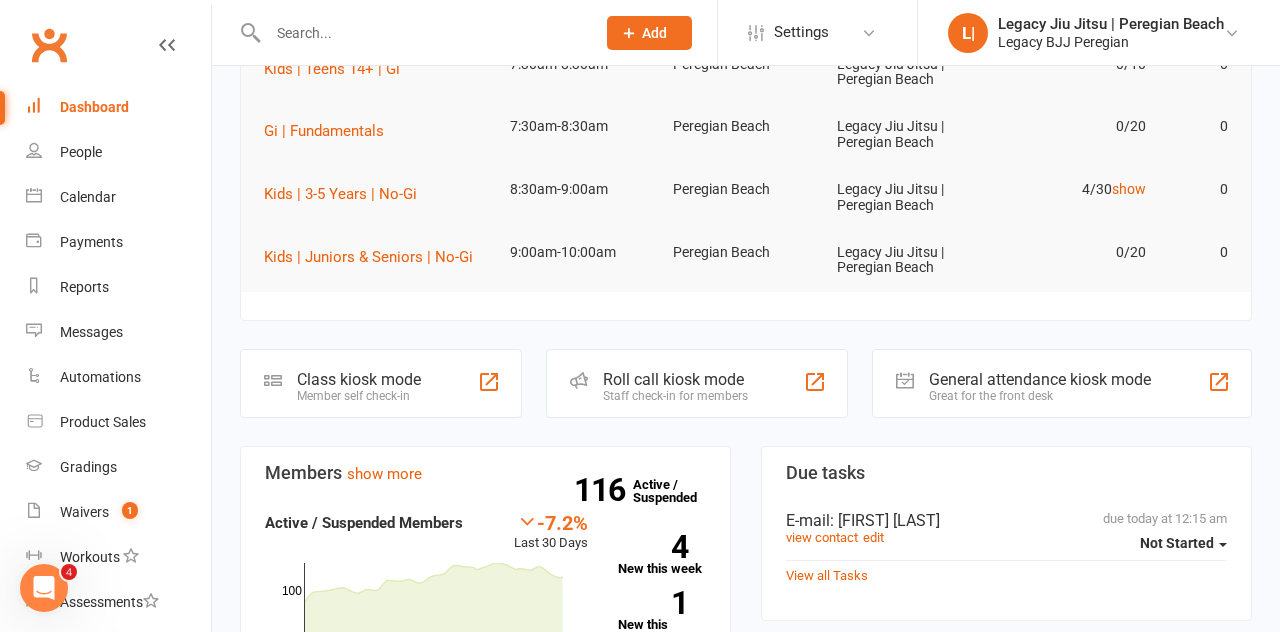click on "Staff check-in for members" 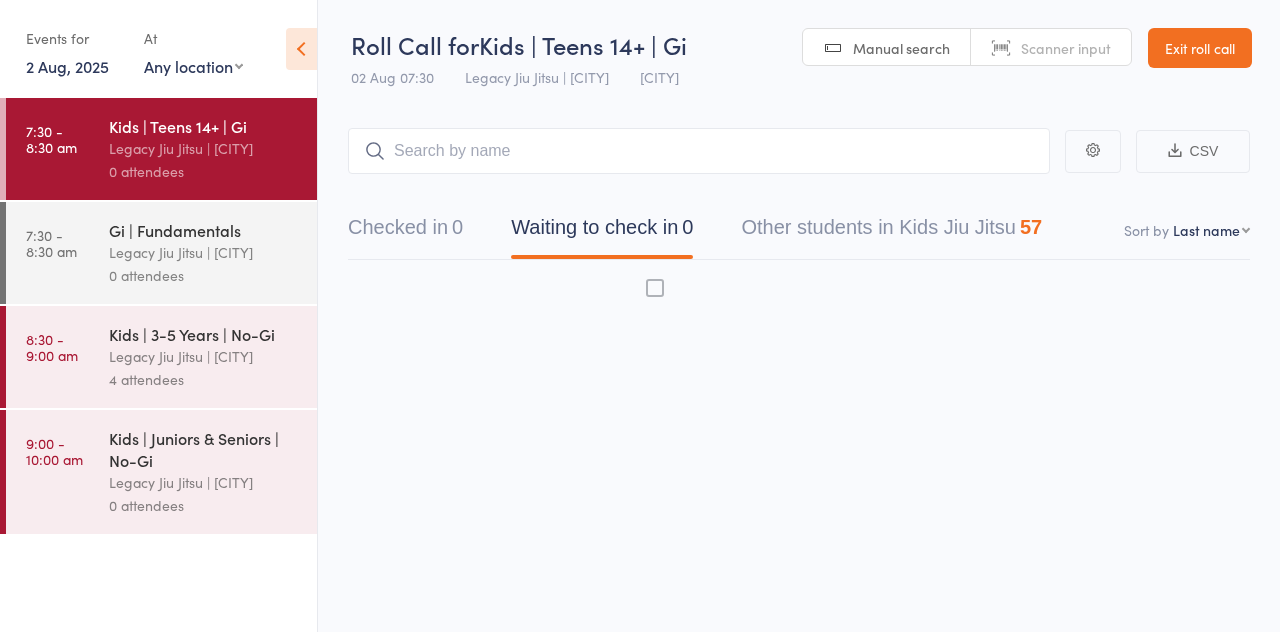 scroll, scrollTop: 0, scrollLeft: 0, axis: both 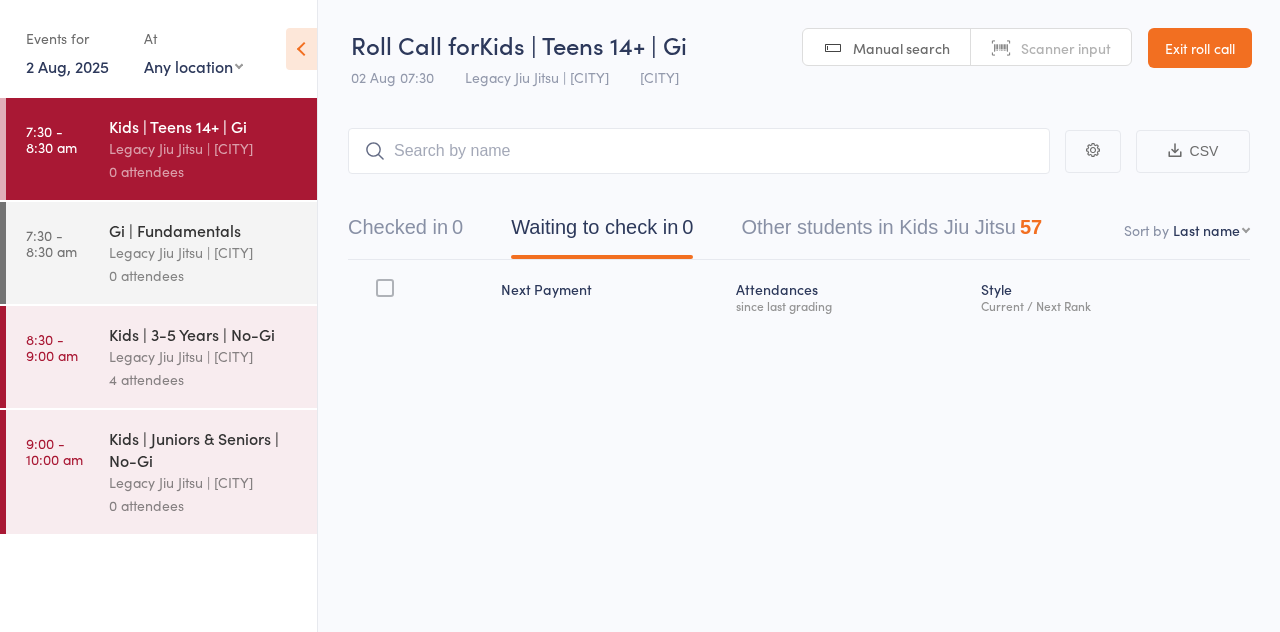 click on "0 attendees" at bounding box center [204, 505] 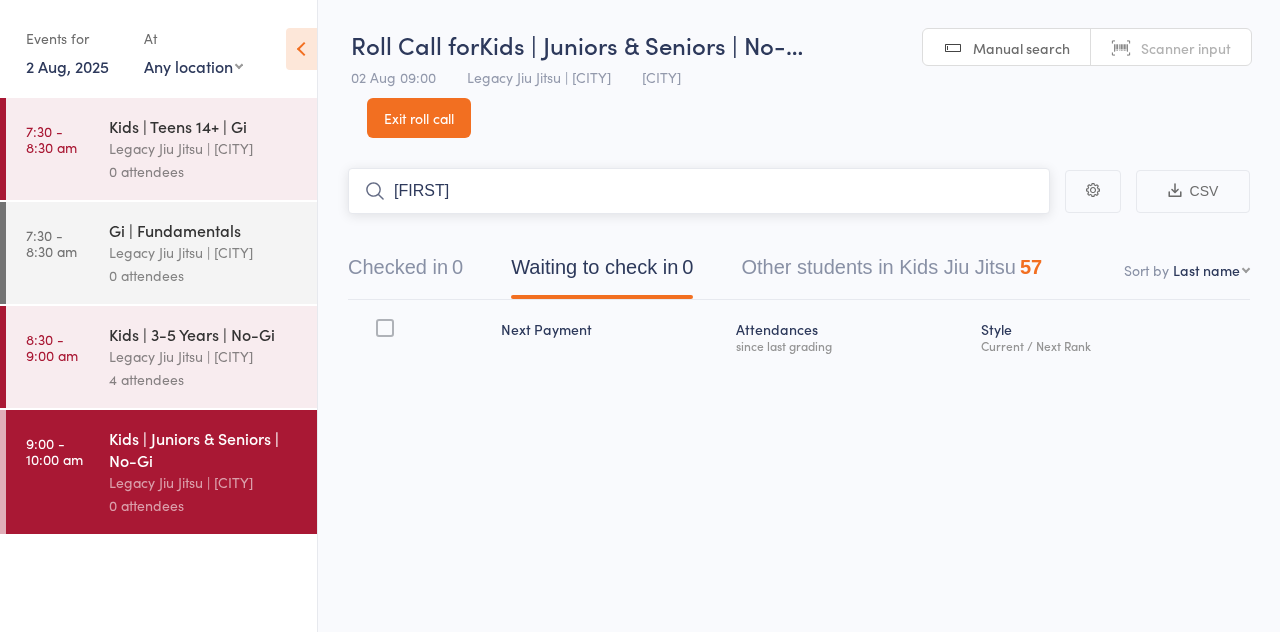 type on "[FIRST]" 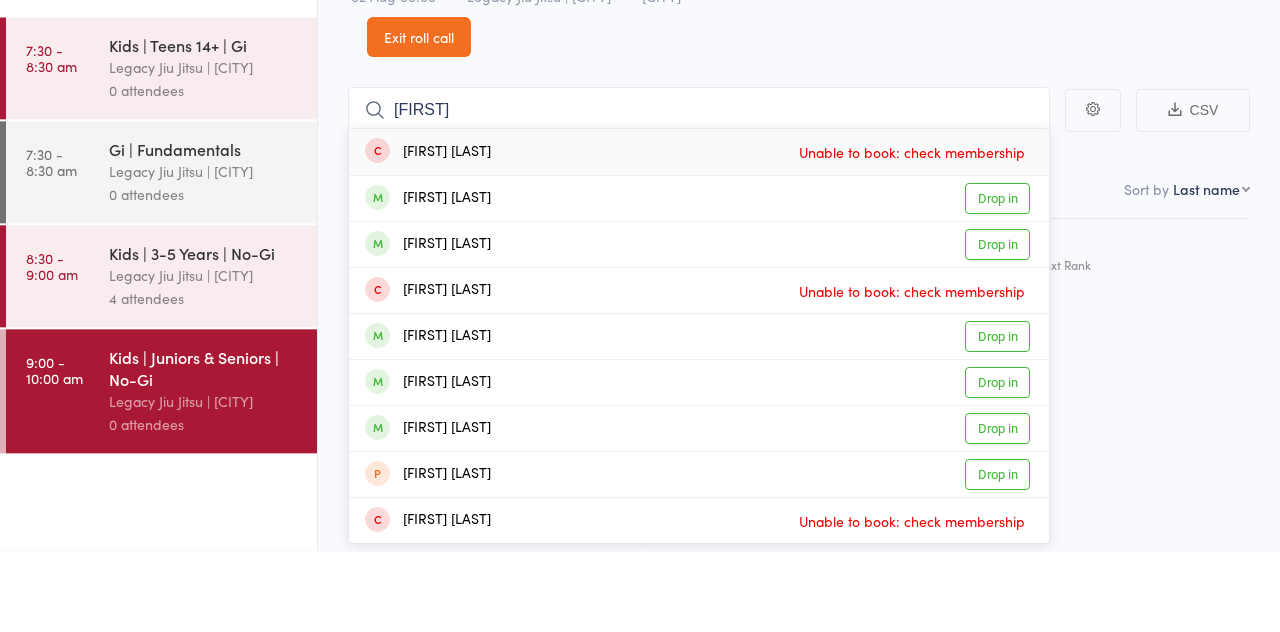click on "Drop in" at bounding box center (997, 279) 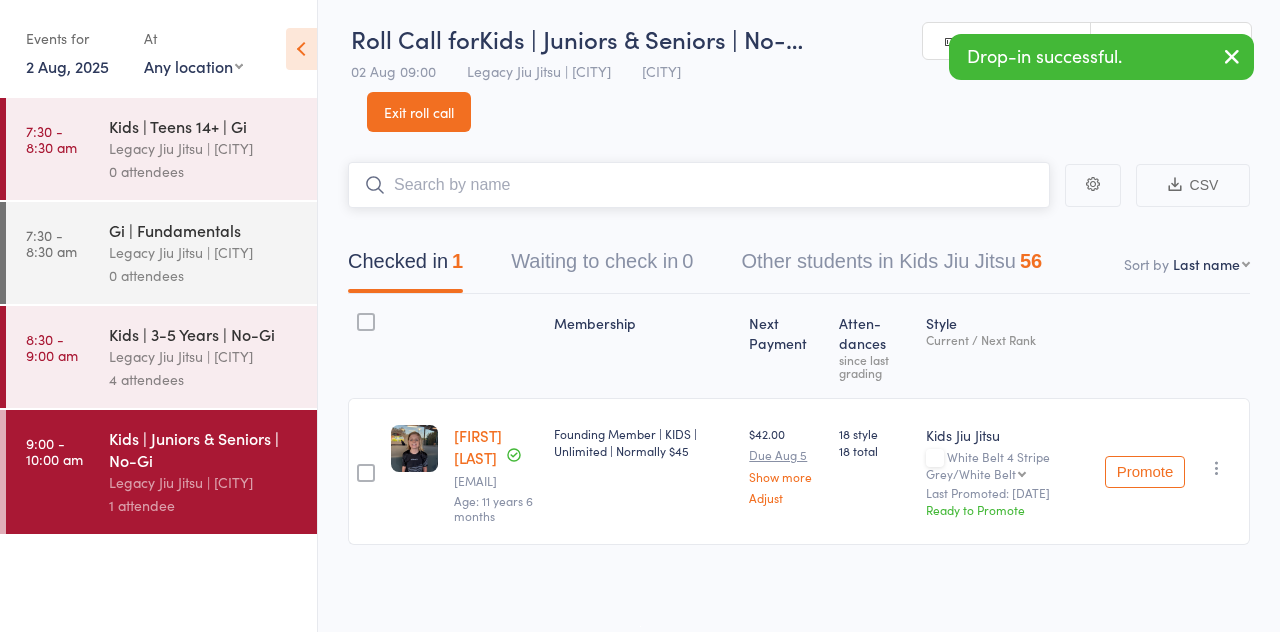 scroll, scrollTop: 14, scrollLeft: 0, axis: vertical 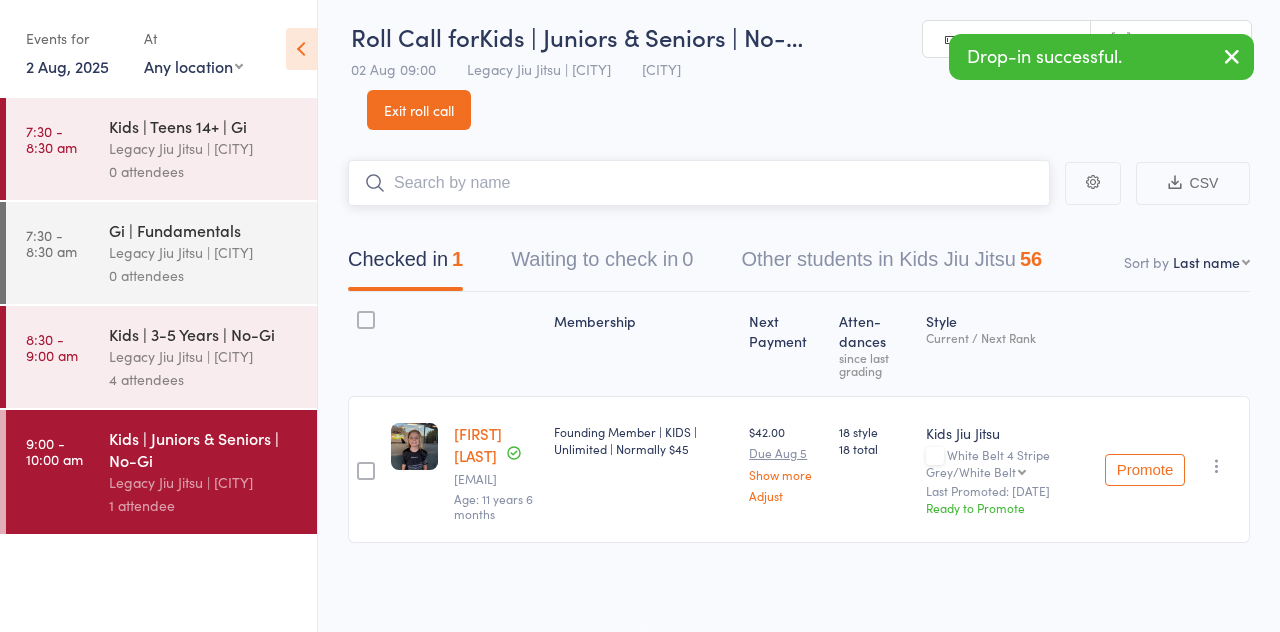 click at bounding box center (699, 183) 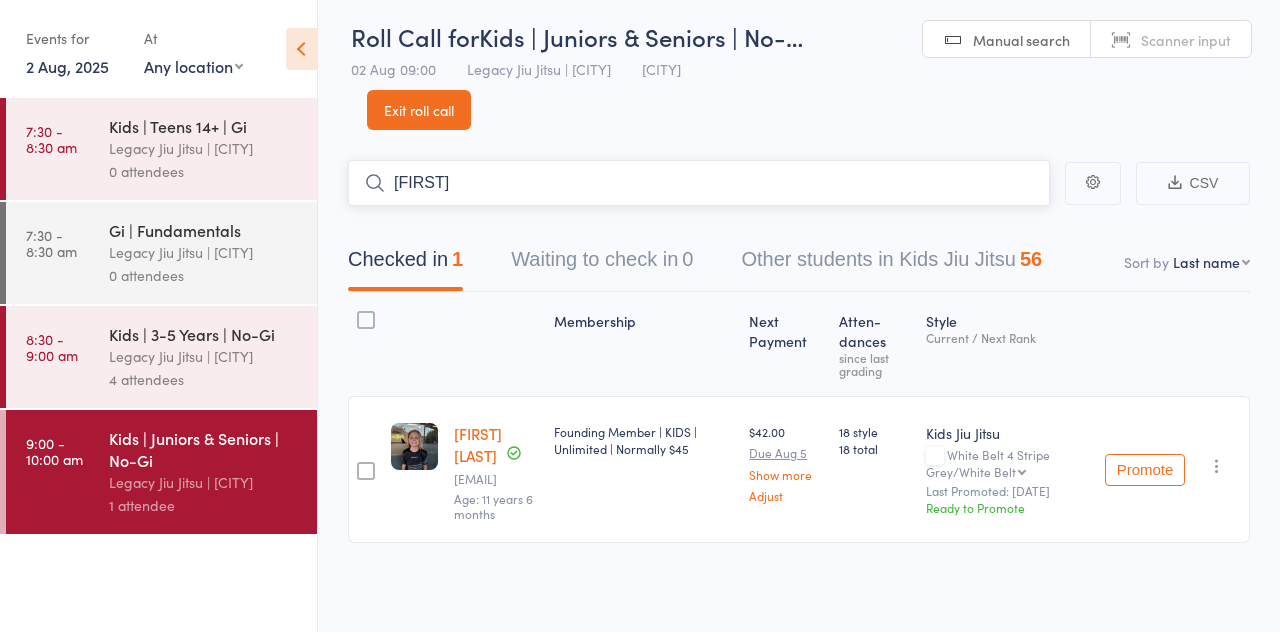 type on "[FIRST]" 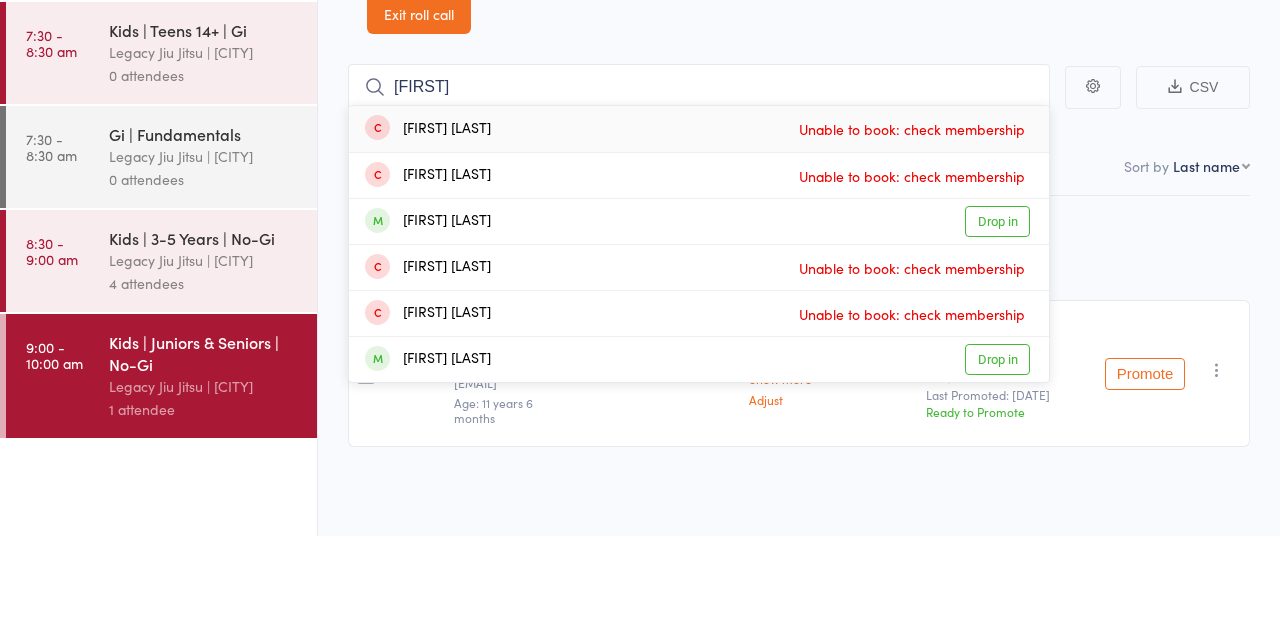 click on "Unable to book: check membership" at bounding box center [912, 272] 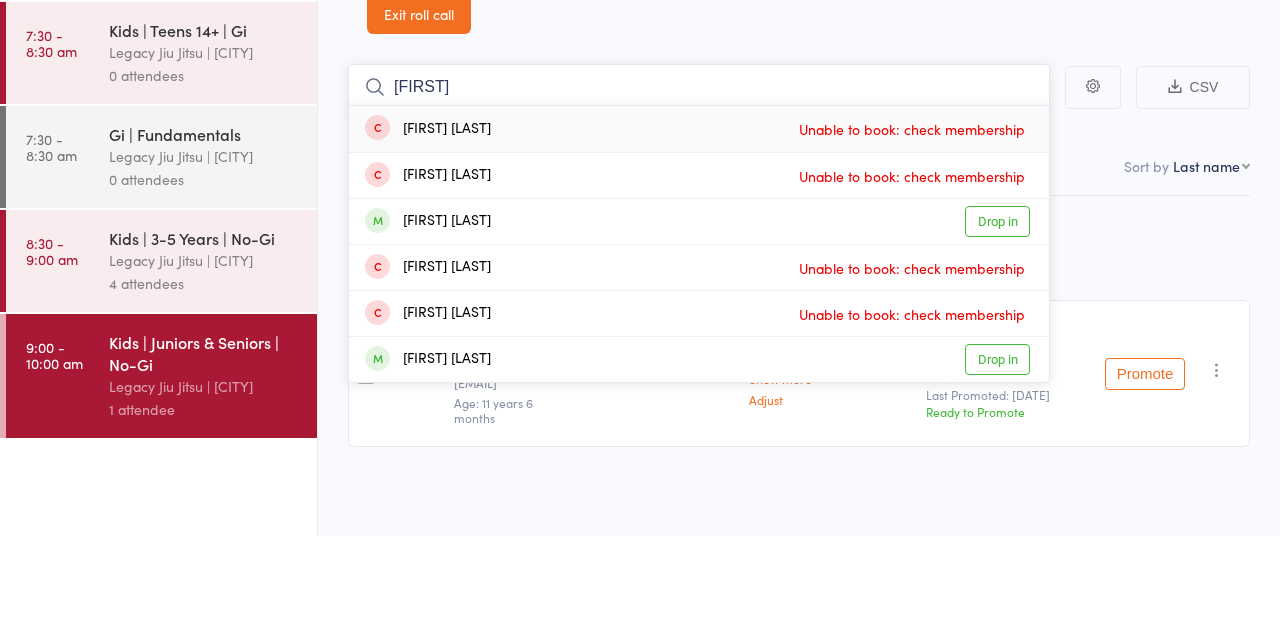 type 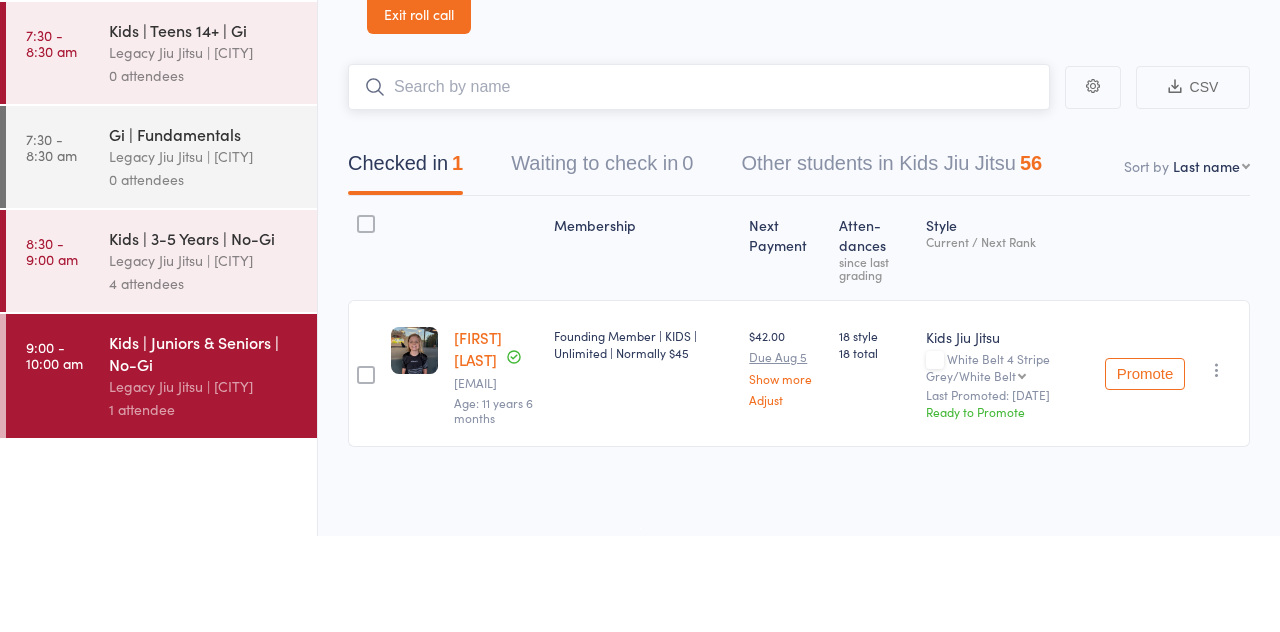 scroll, scrollTop: 14, scrollLeft: 0, axis: vertical 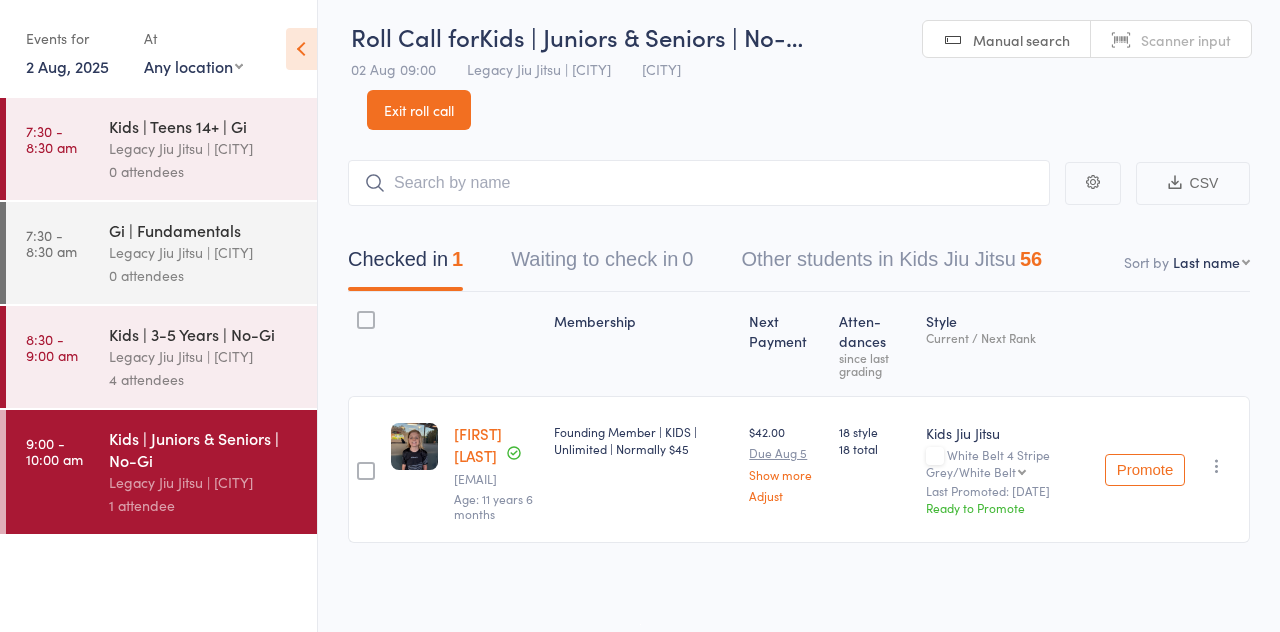 click on "Legacy Jiu Jitsu | [CITY]" at bounding box center (204, 356) 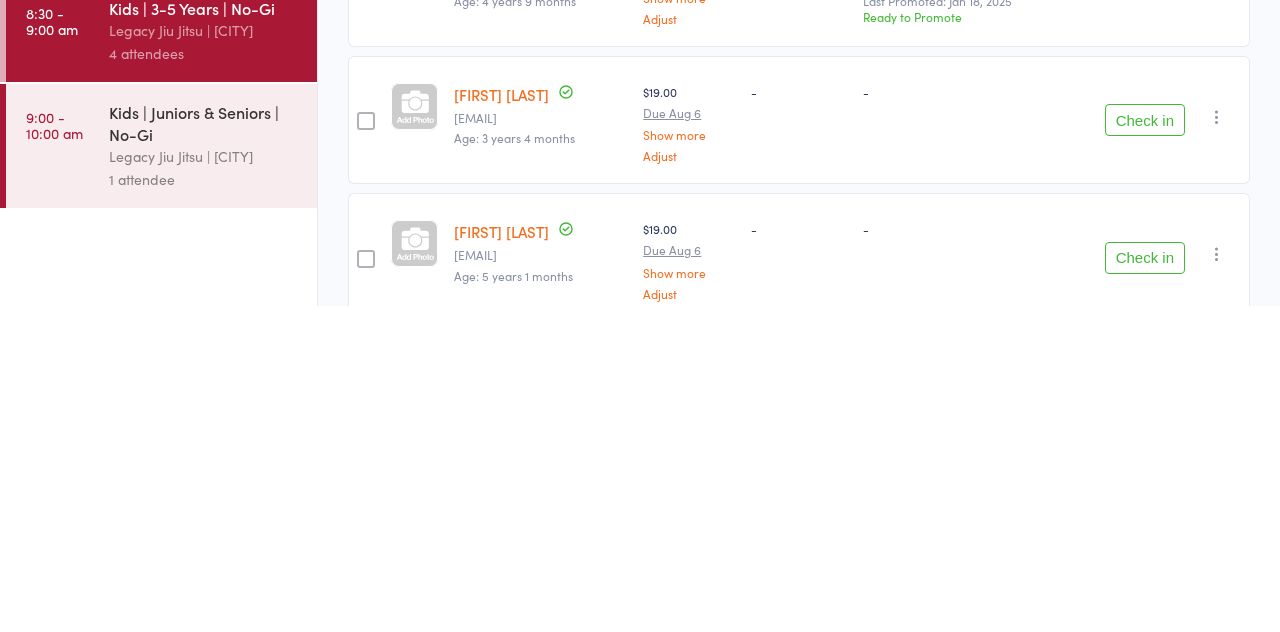 scroll, scrollTop: 226, scrollLeft: 0, axis: vertical 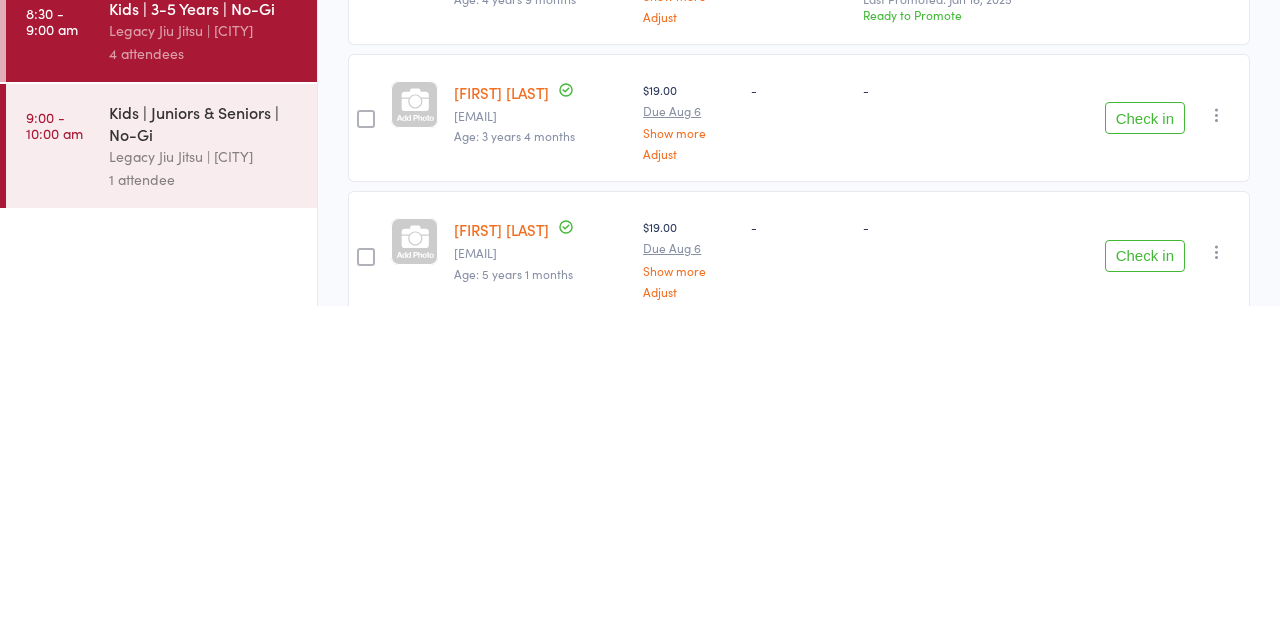 click on "Check in" at bounding box center [1145, 444] 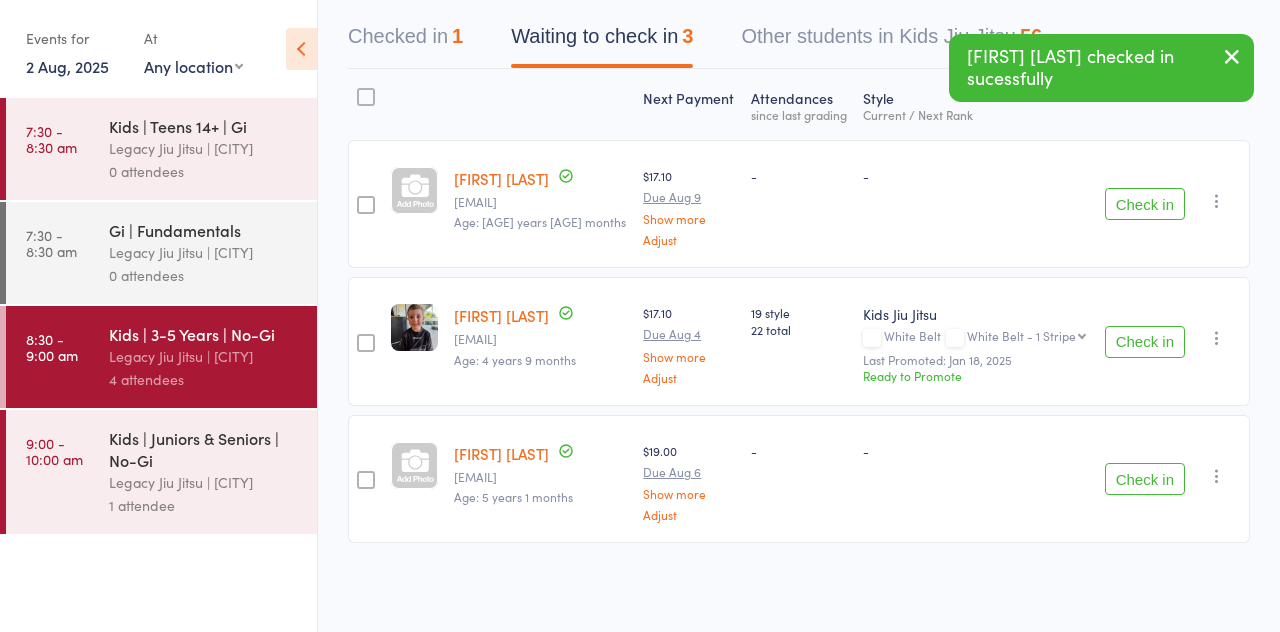 click on "Check in" at bounding box center (1145, 479) 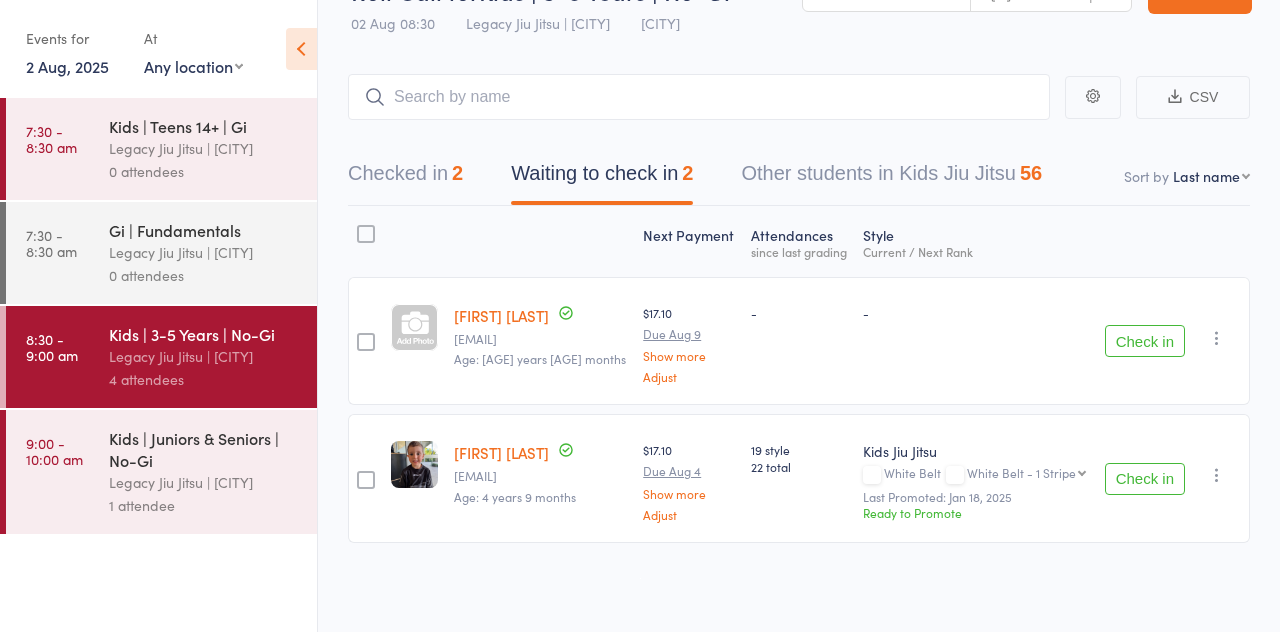 click at bounding box center [366, 480] 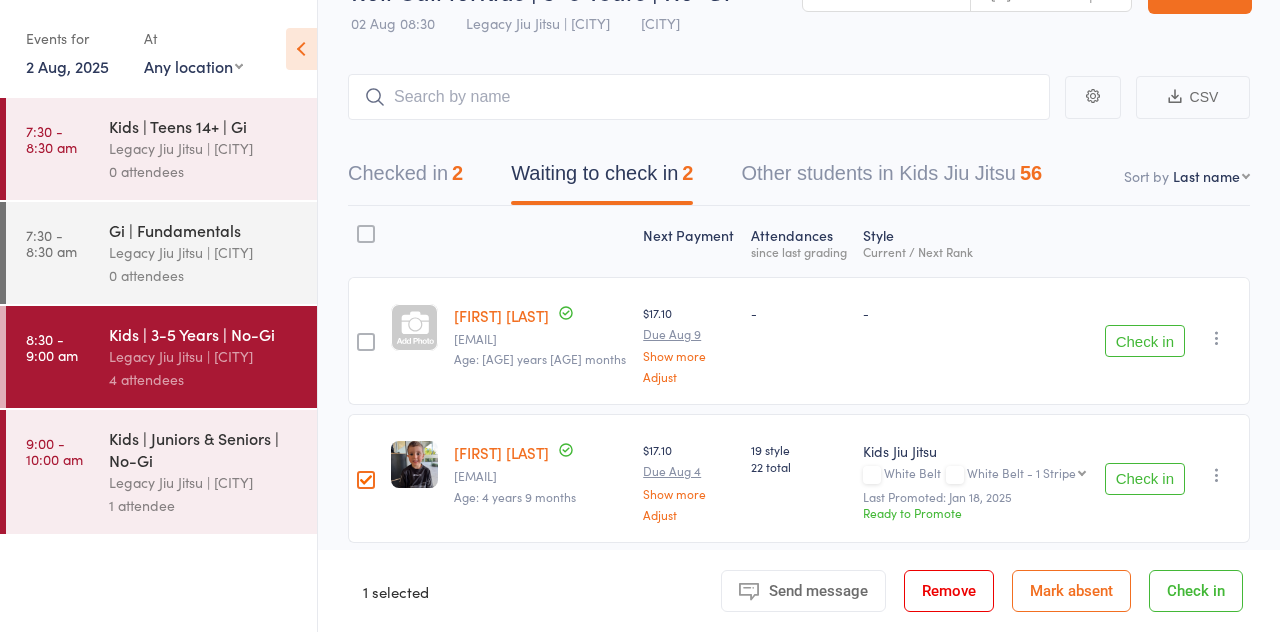click on "Check in" at bounding box center [1196, 591] 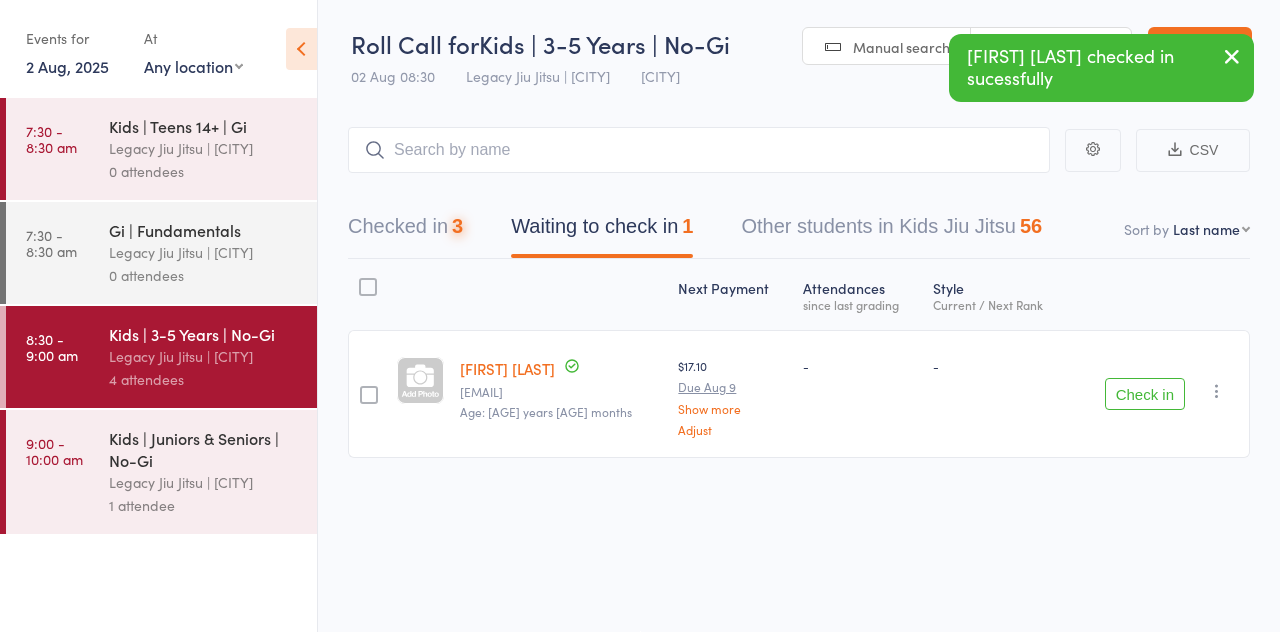 scroll, scrollTop: 1, scrollLeft: 0, axis: vertical 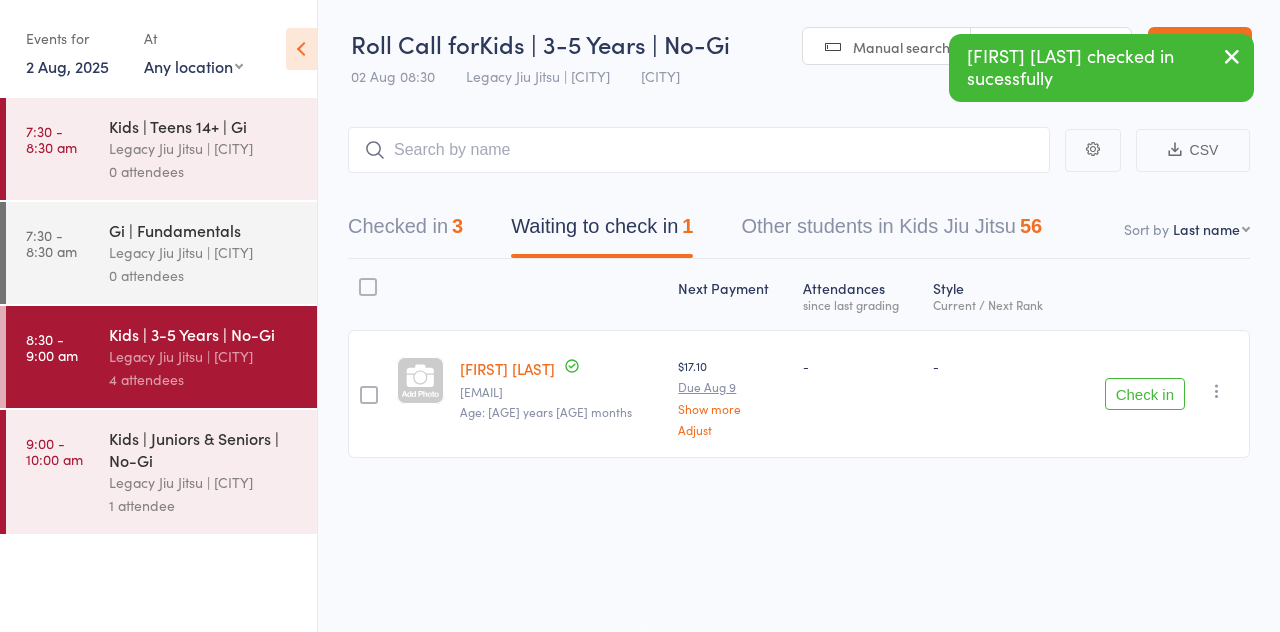 click at bounding box center [369, 395] 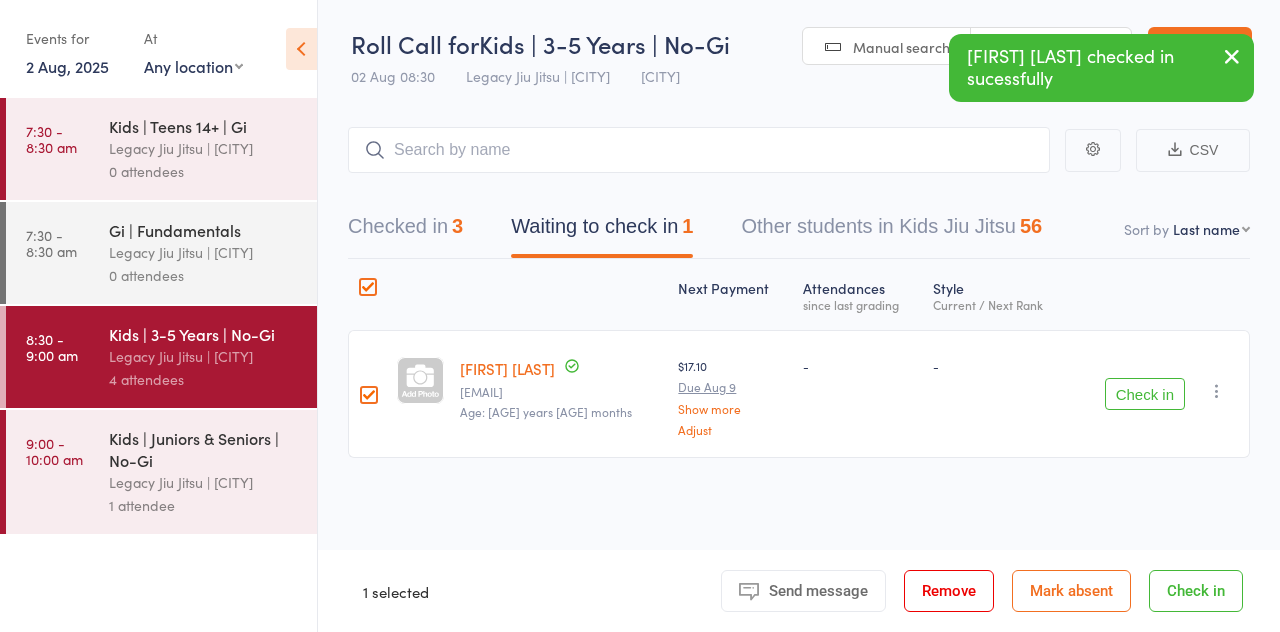 click on "Check in" at bounding box center [1145, 394] 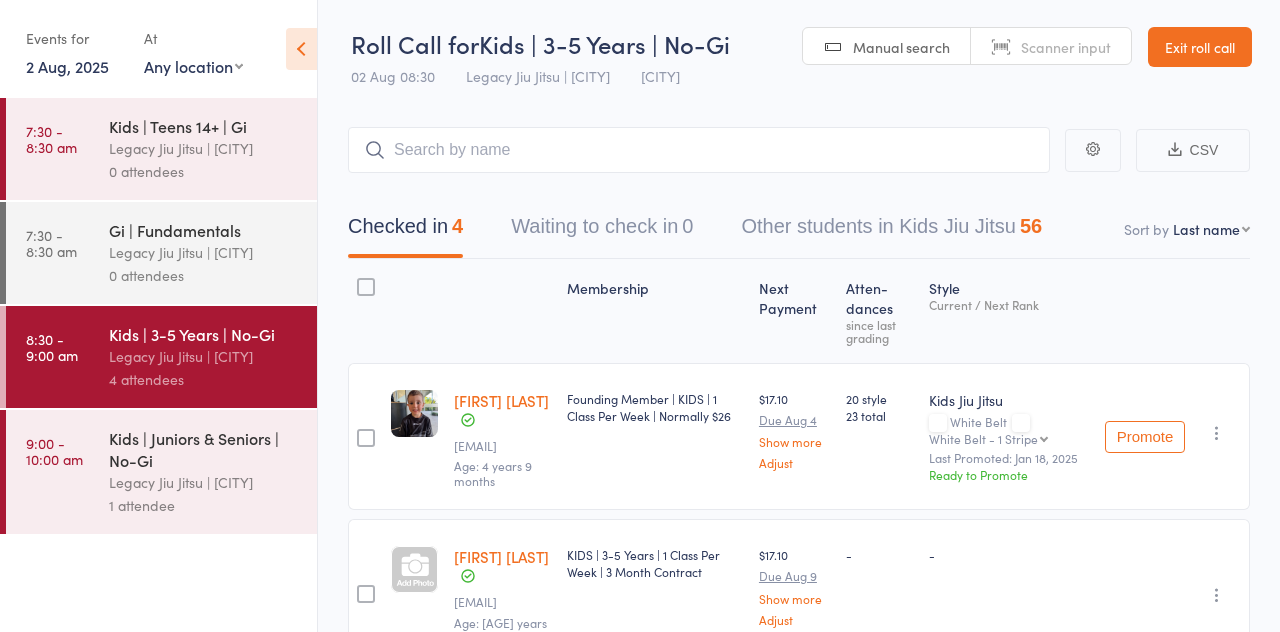 click on "Legacy Jiu Jitsu | [CITY]" at bounding box center [204, 356] 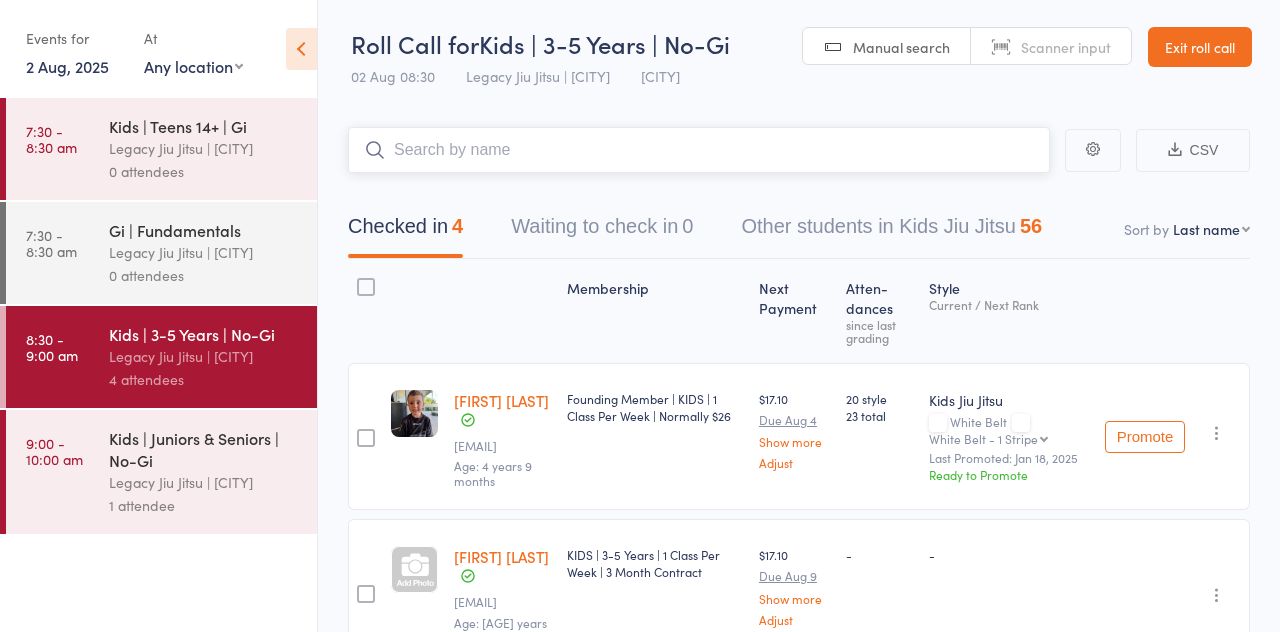 click at bounding box center [699, 150] 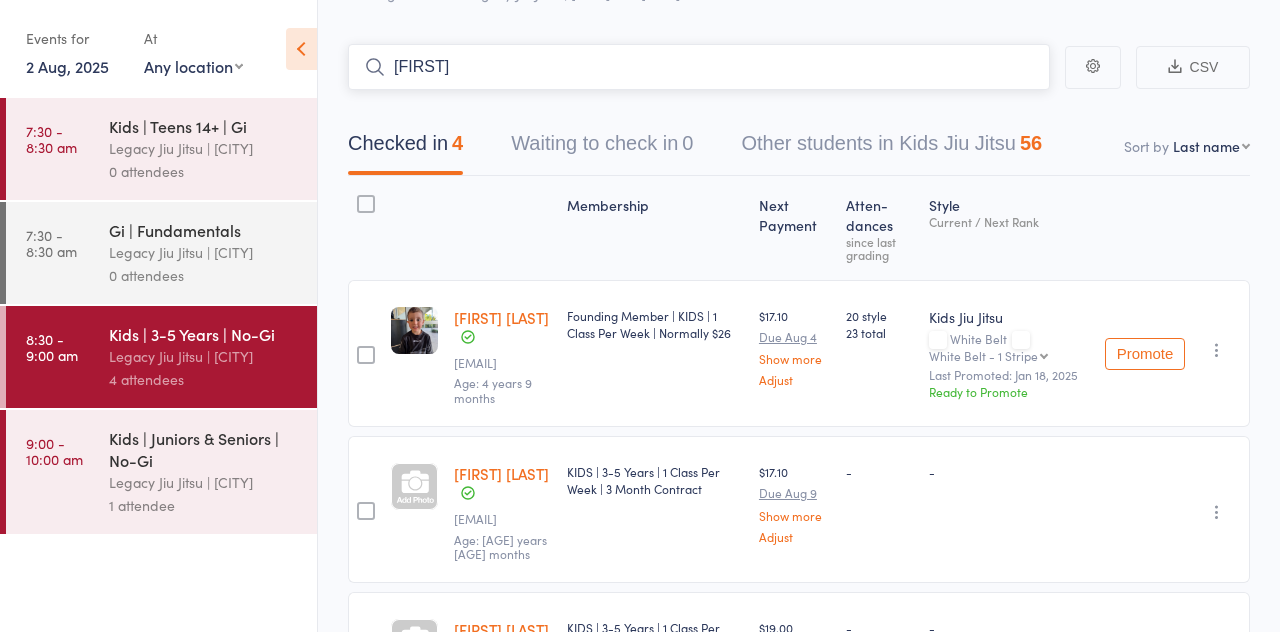 scroll, scrollTop: 0, scrollLeft: 0, axis: both 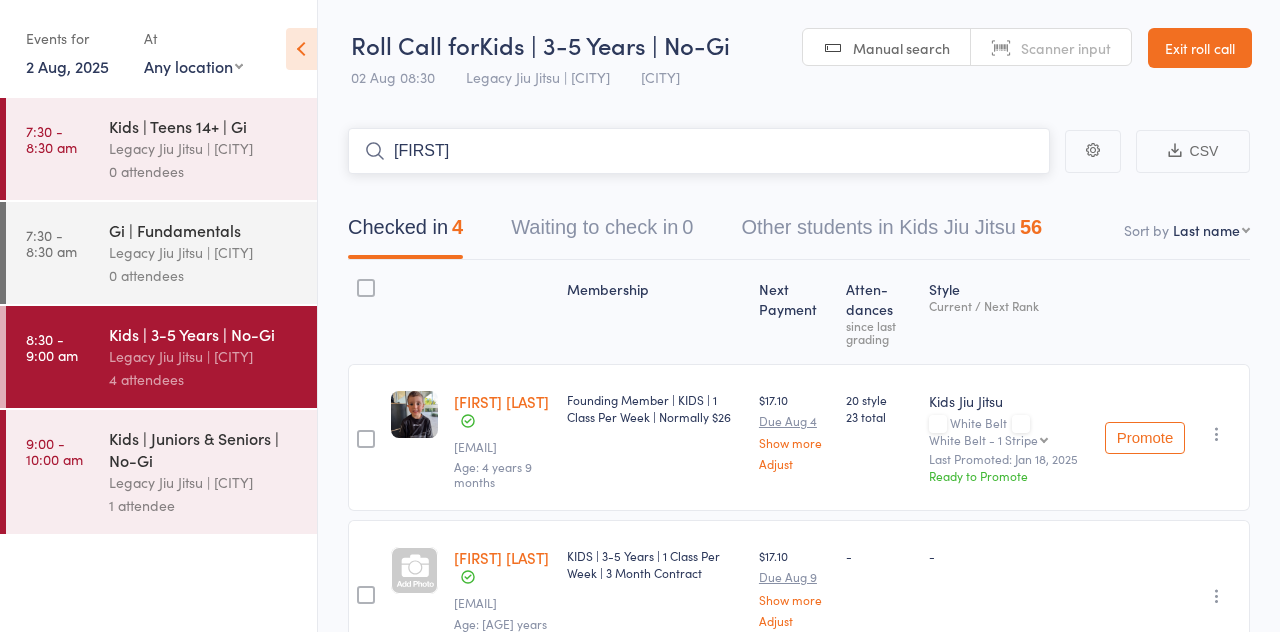 click on "[FIRST]" at bounding box center [699, 151] 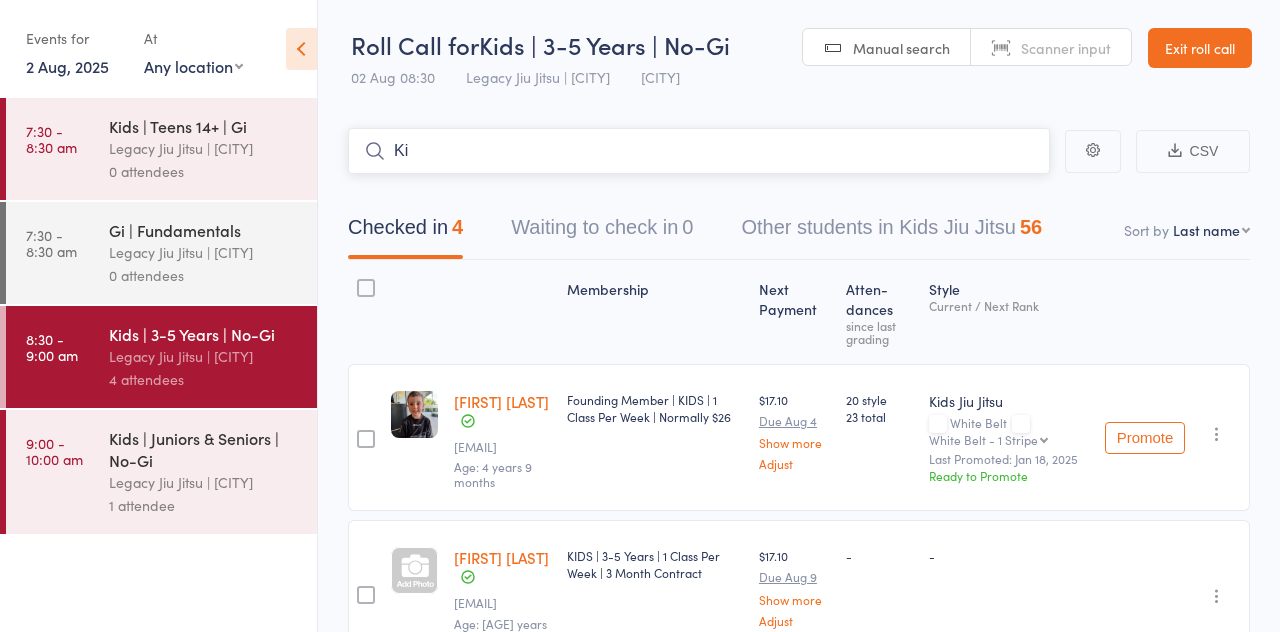 type on "K" 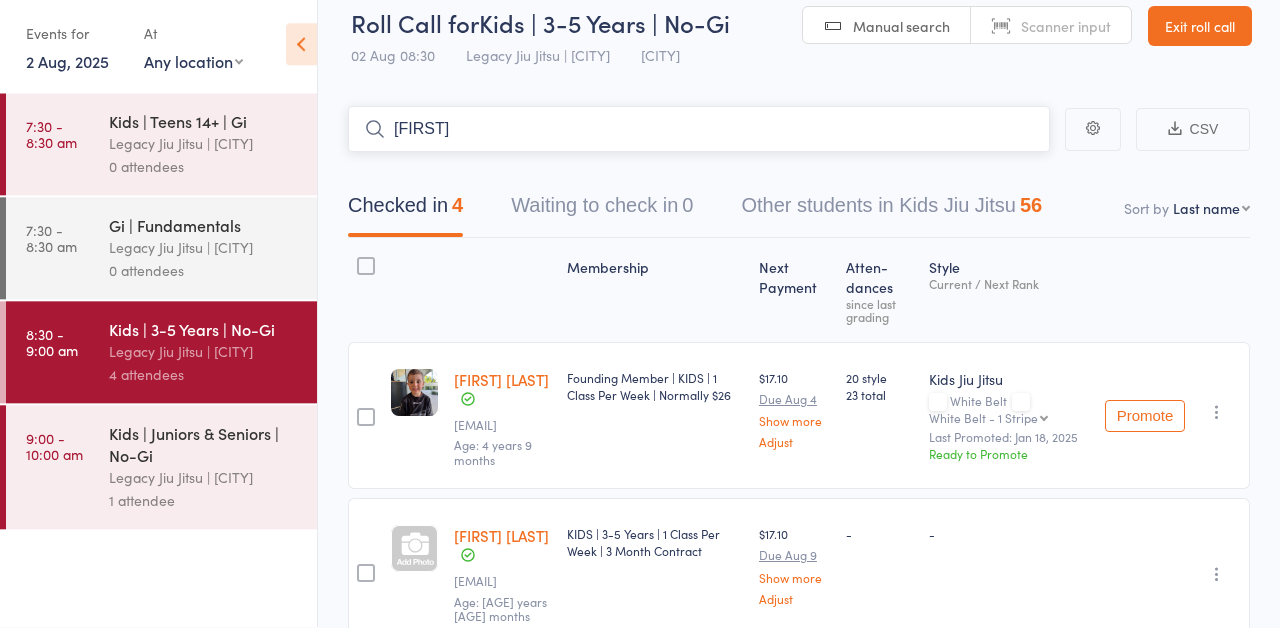 scroll, scrollTop: 0, scrollLeft: 0, axis: both 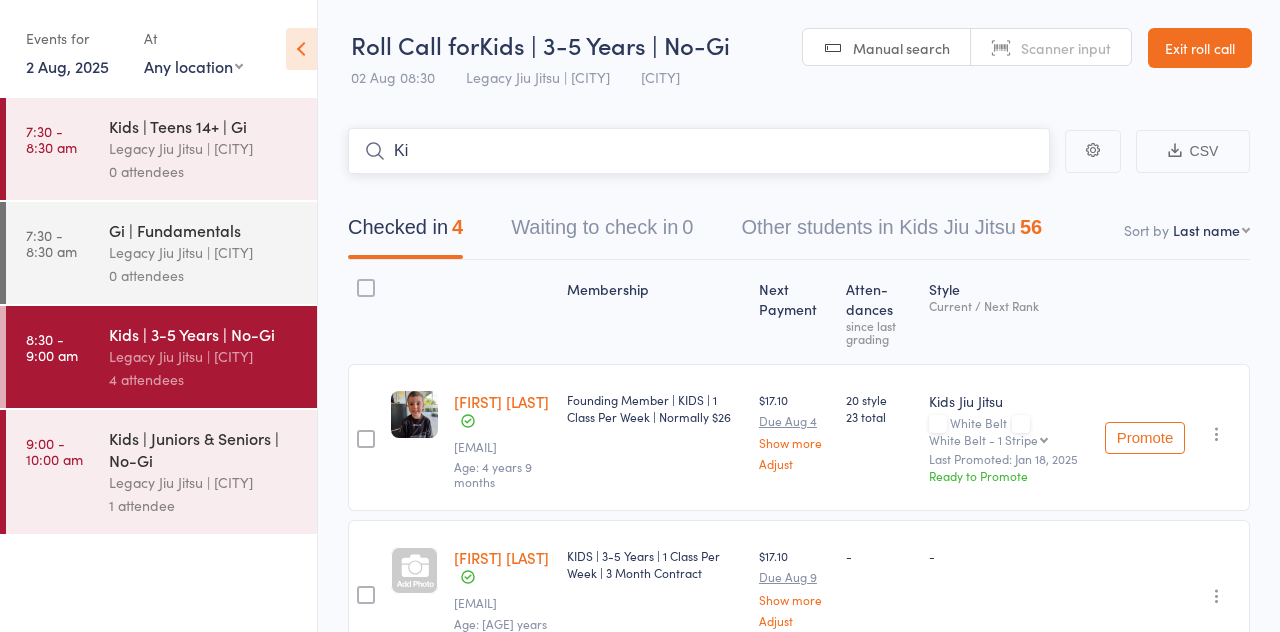type on "K" 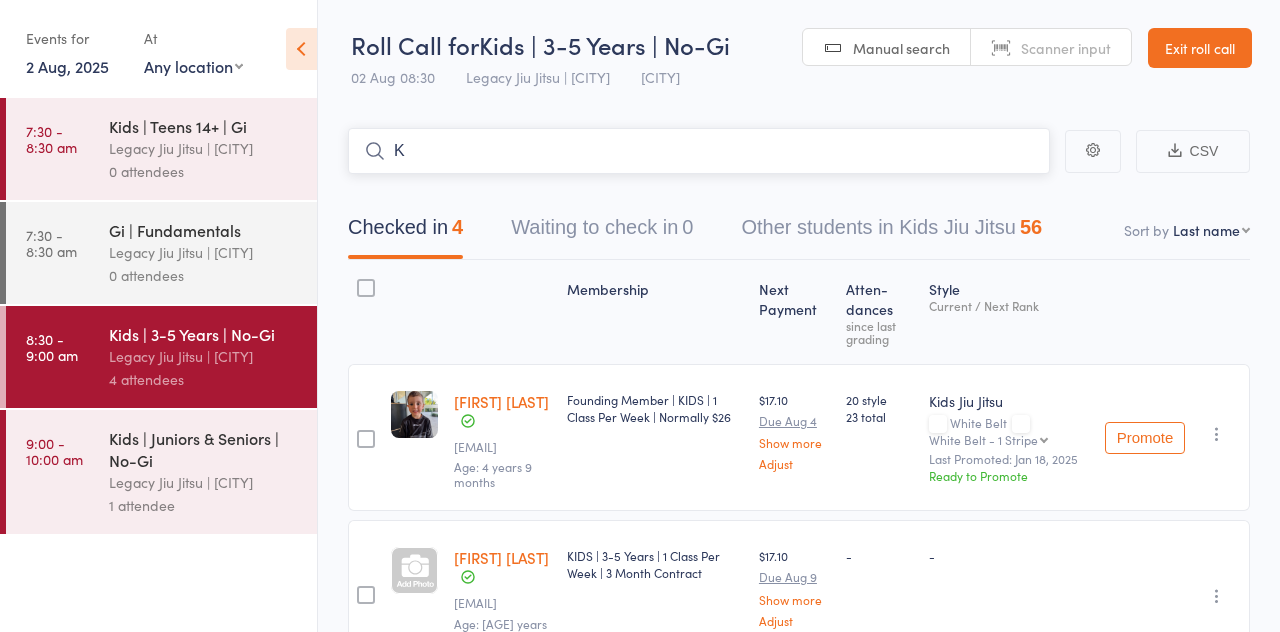 type 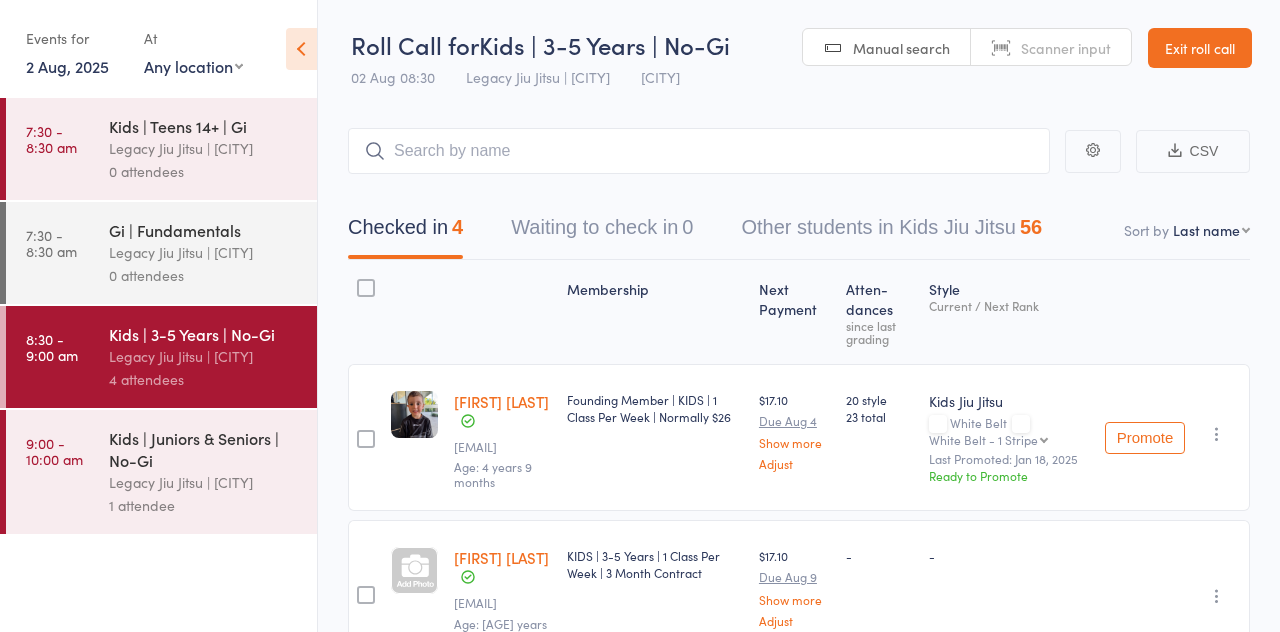 click on "0 attendees" at bounding box center (204, 171) 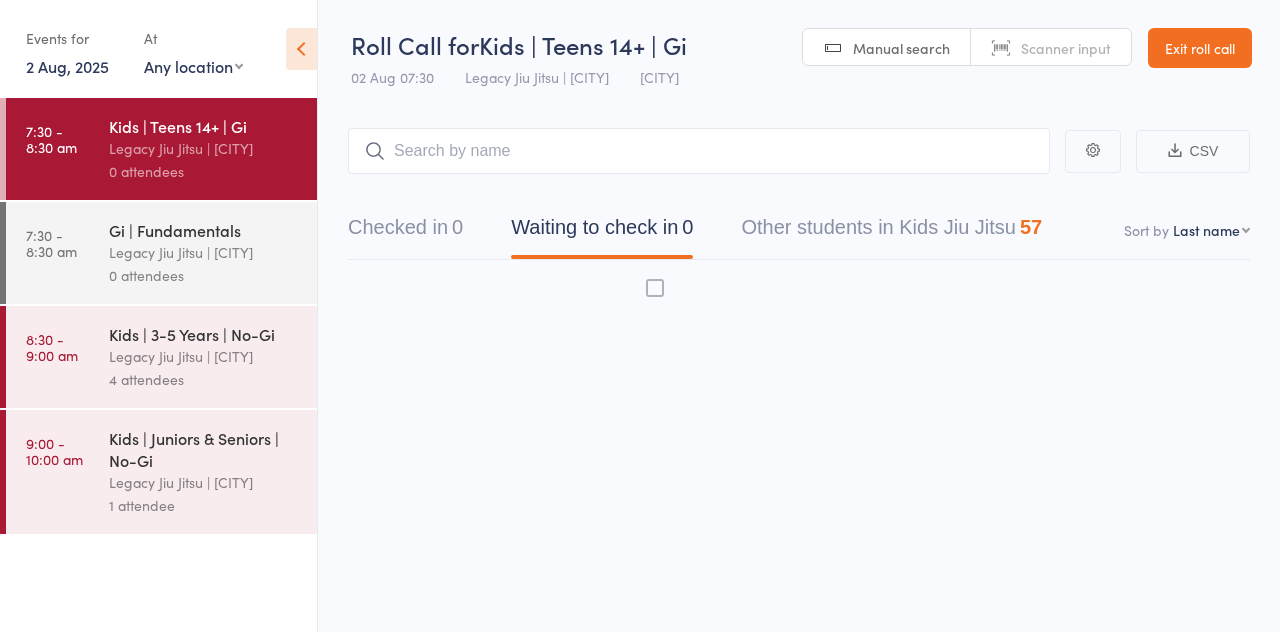 click on "Legacy Jiu Jitsu | [CITY]" at bounding box center [204, 356] 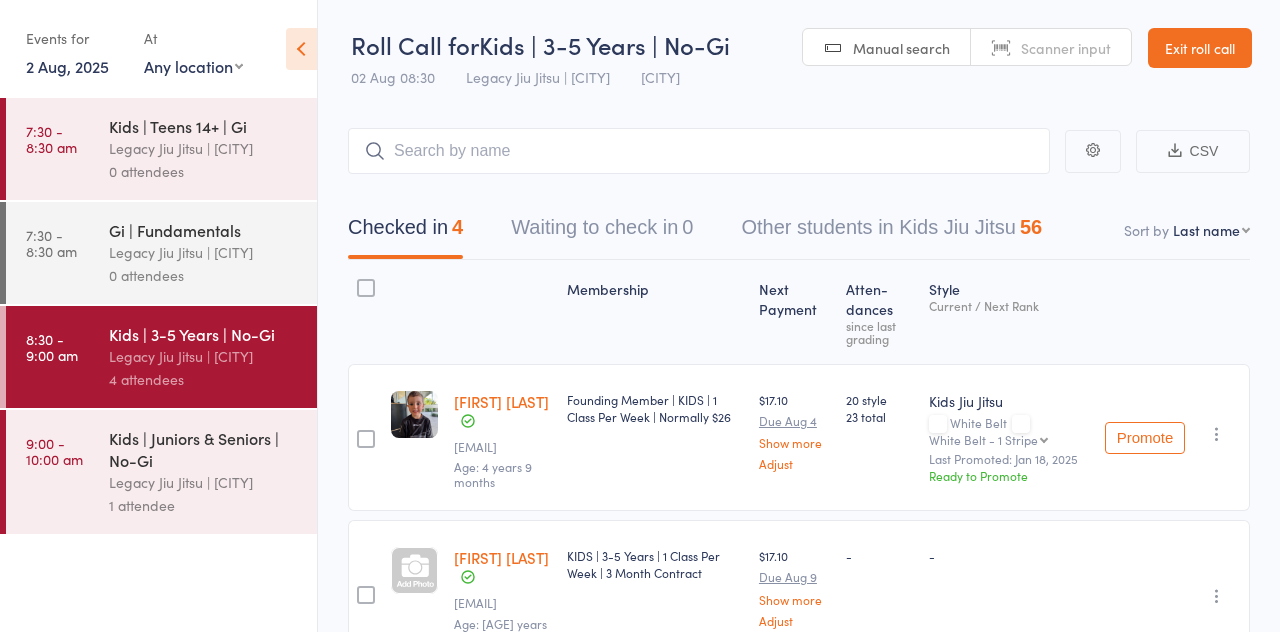 click at bounding box center (699, 151) 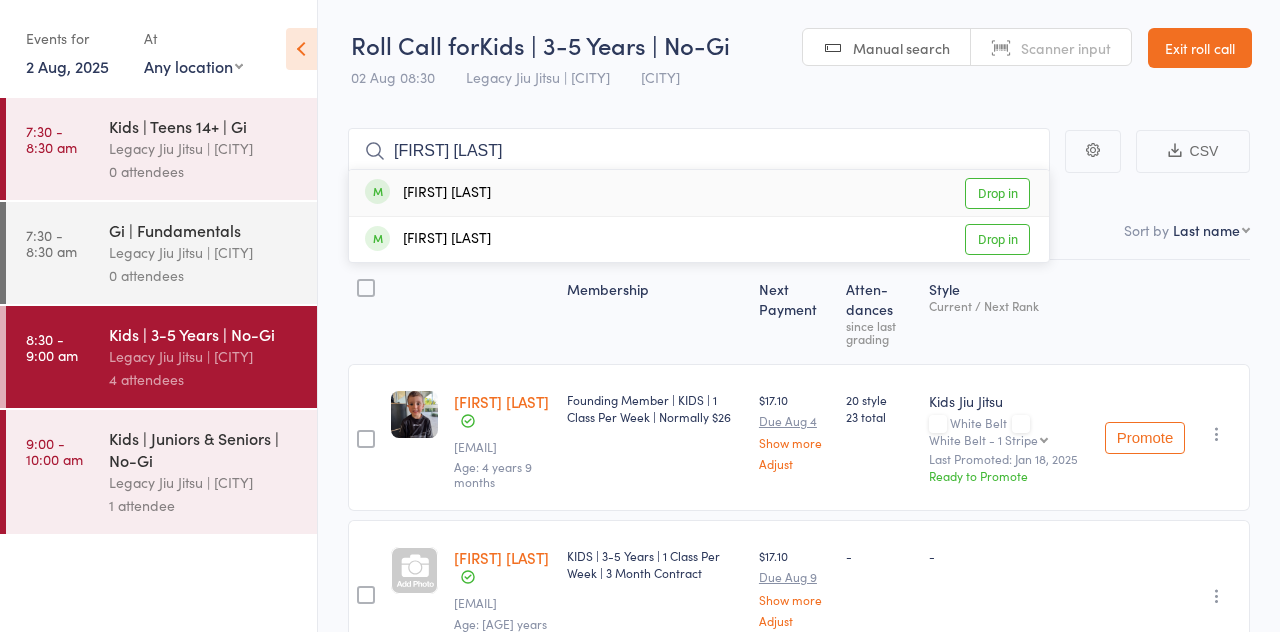 type on "[FIRST] [LAST]" 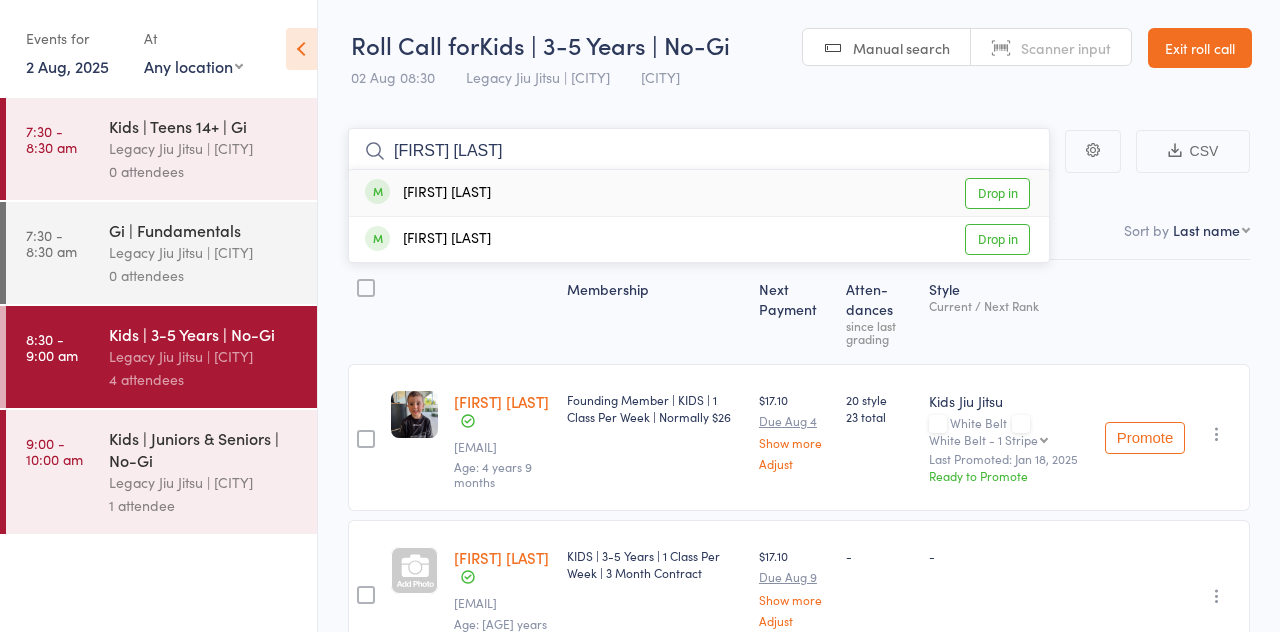 type 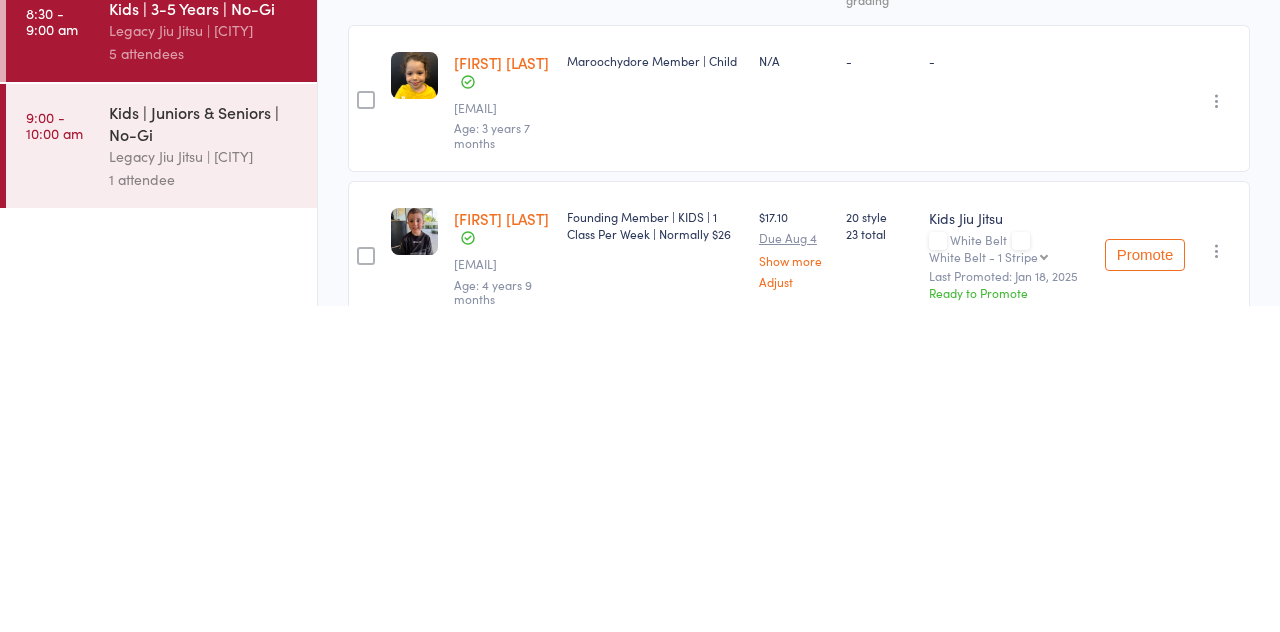 scroll, scrollTop: 28, scrollLeft: 0, axis: vertical 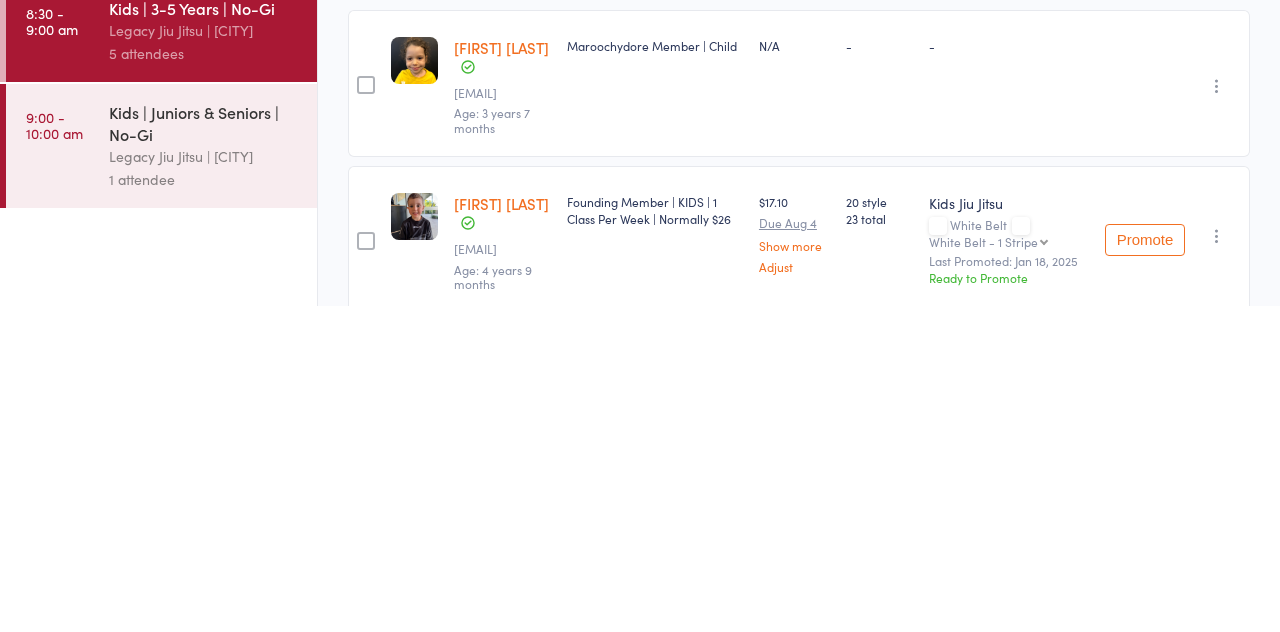click on "Legacy Jiu Jitsu | [CITY]" at bounding box center [204, 482] 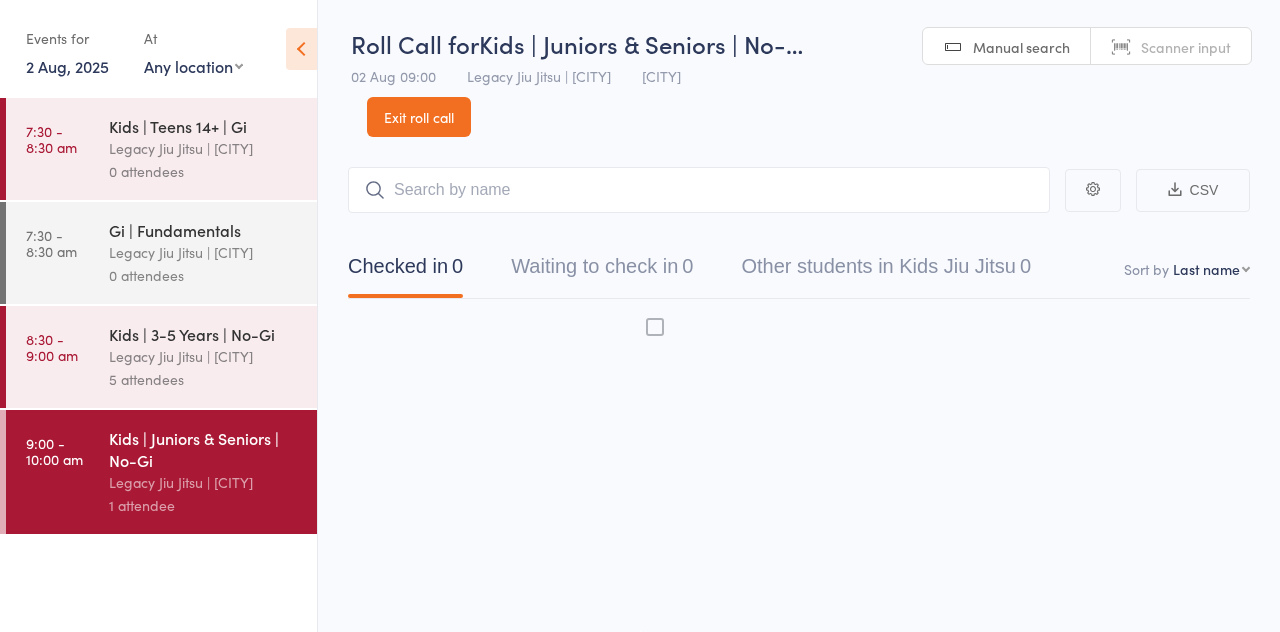 scroll, scrollTop: 0, scrollLeft: 0, axis: both 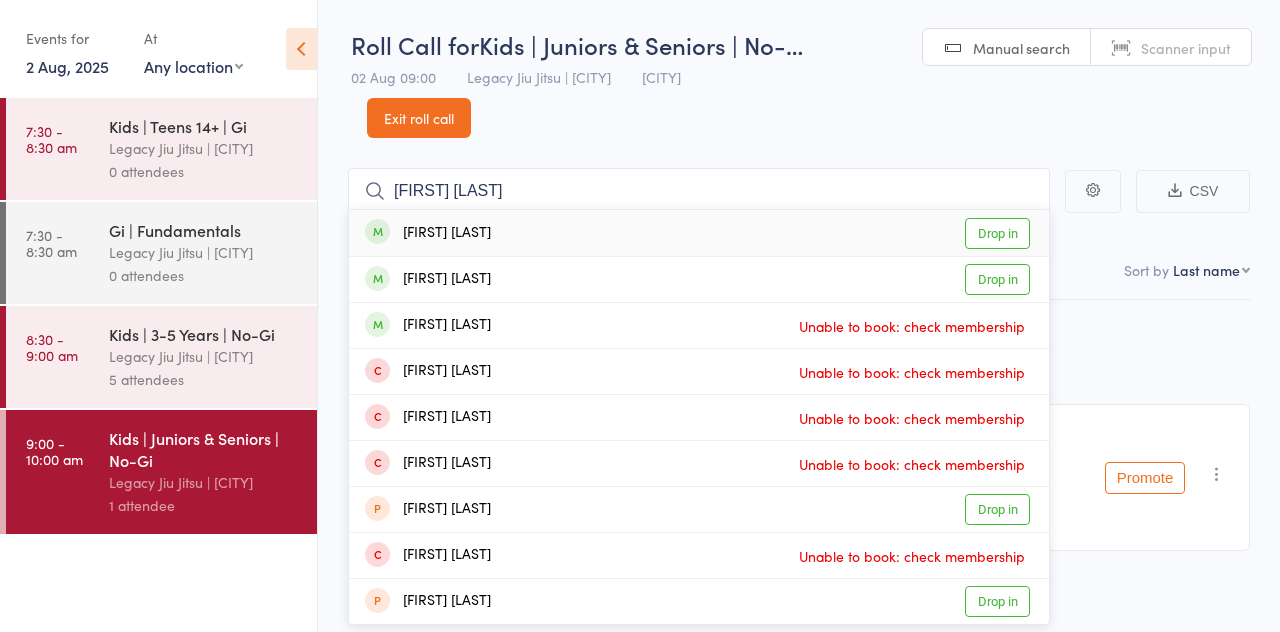 type on "[FIRST] [LAST]" 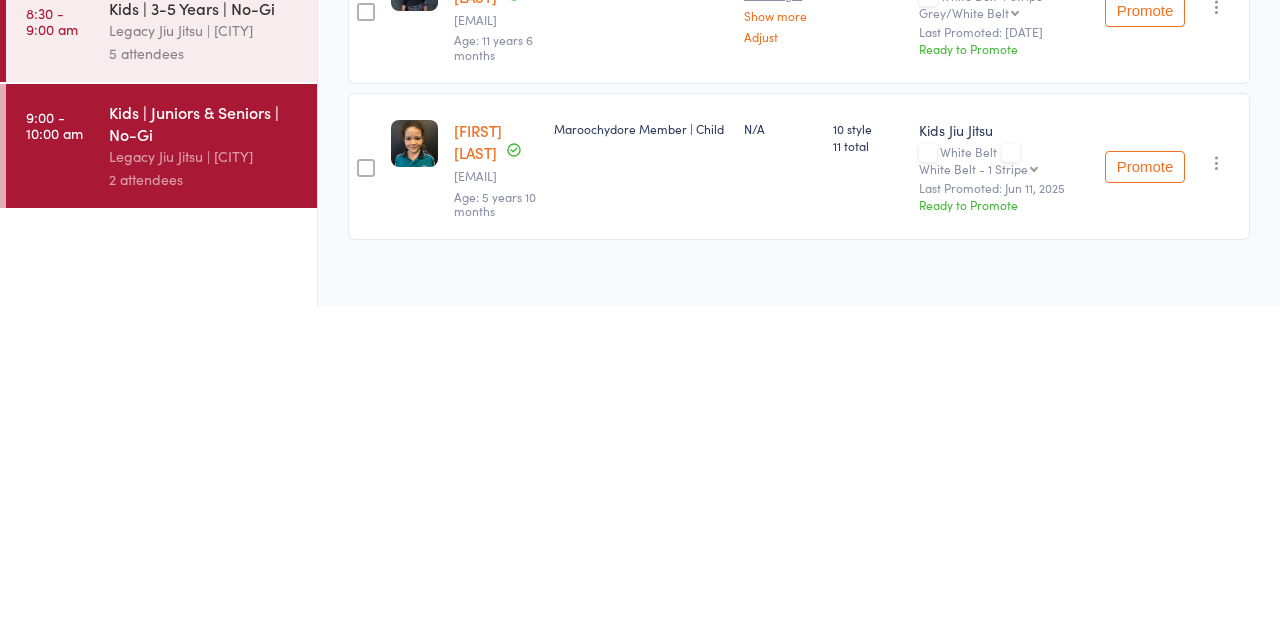 click at bounding box center [414, 469] 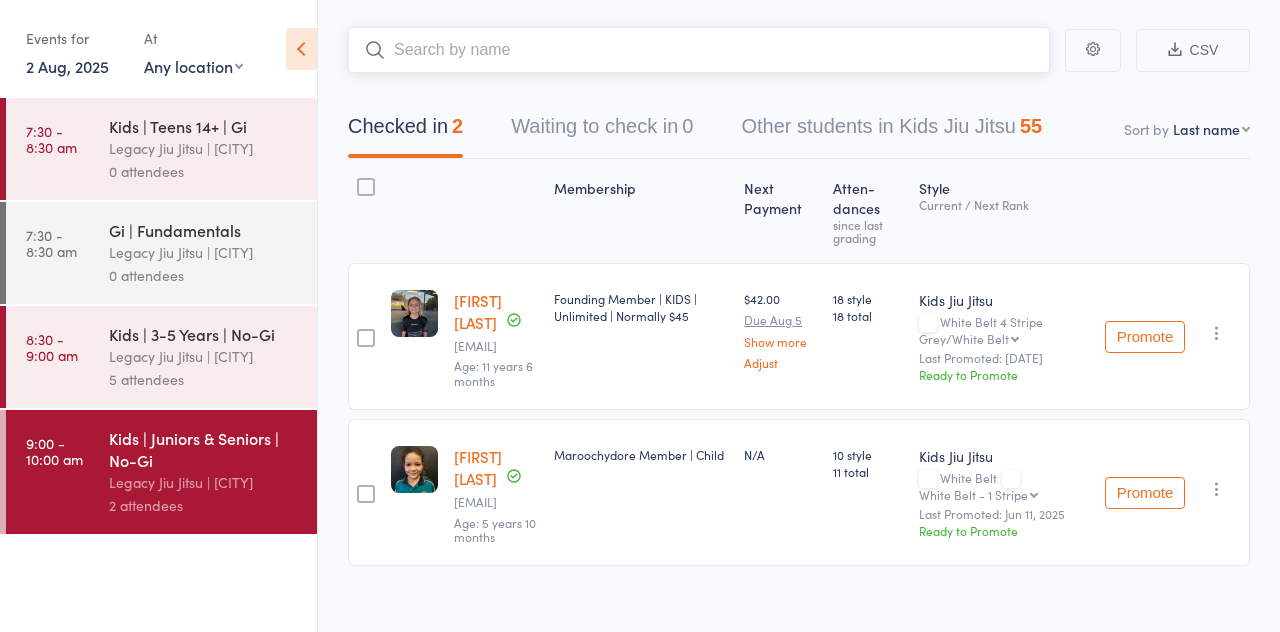 click at bounding box center (699, 50) 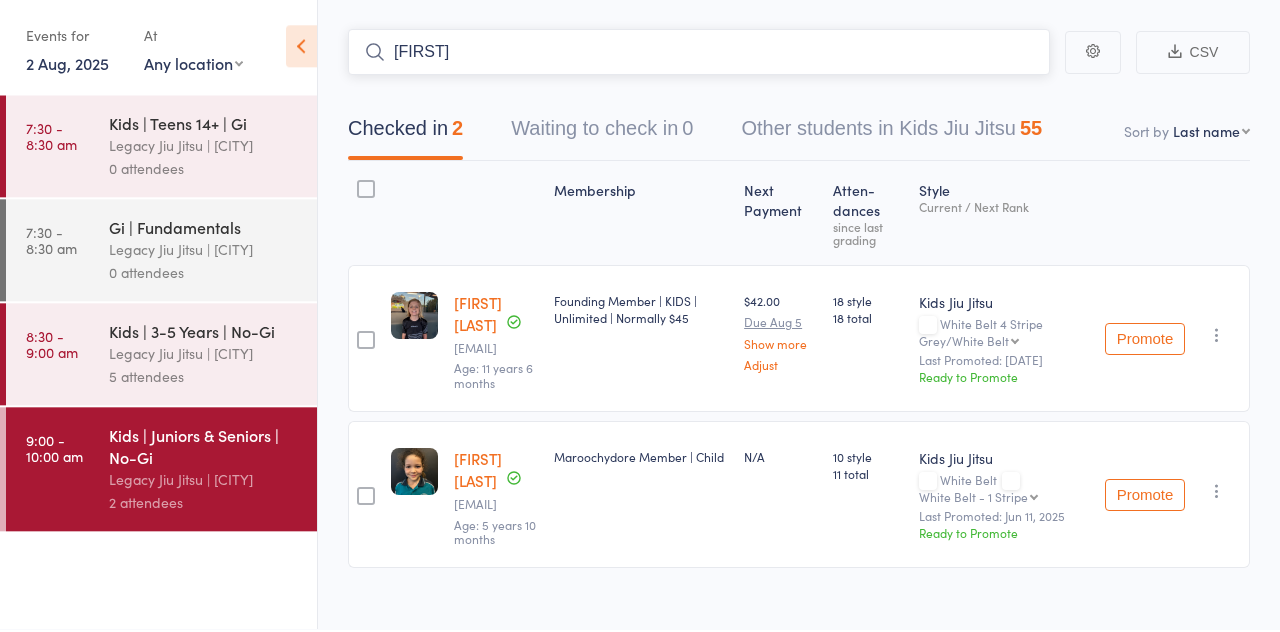 scroll, scrollTop: 136, scrollLeft: 0, axis: vertical 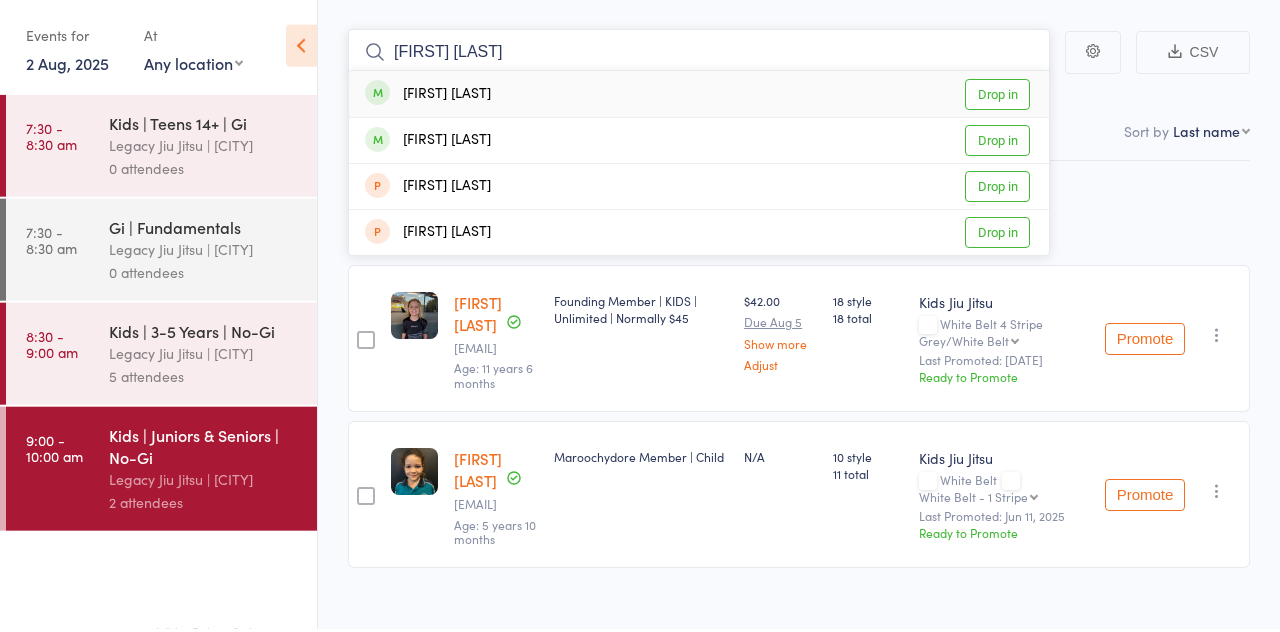 type on "[FIRST] [LAST]" 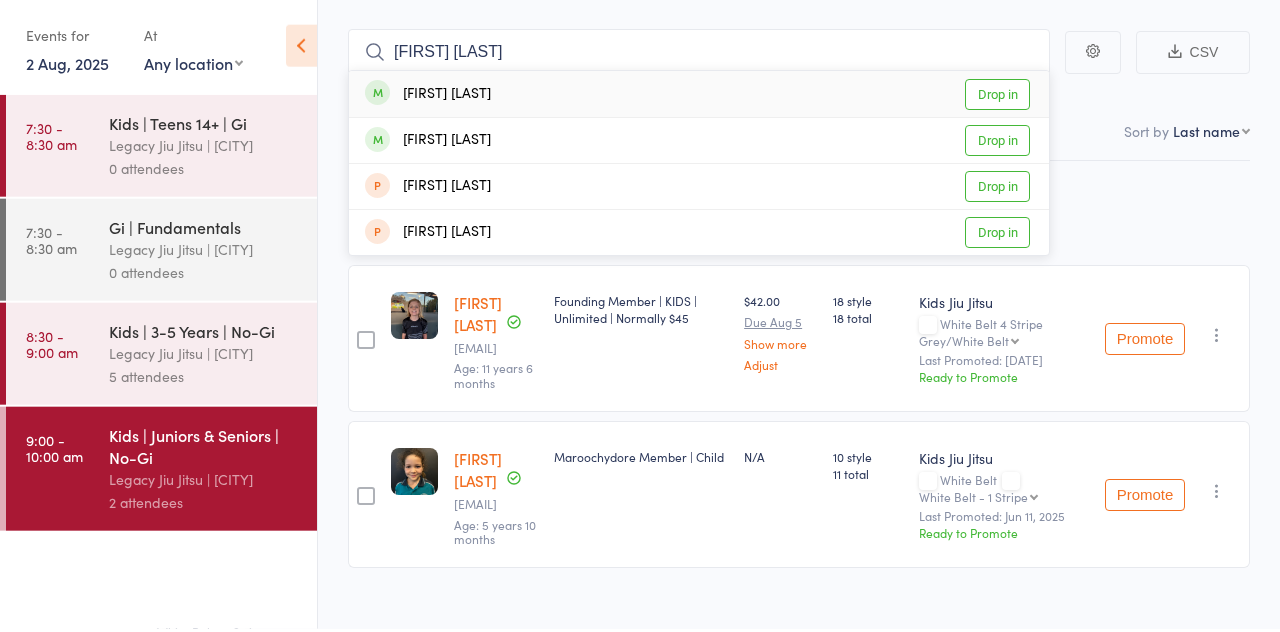 click on "[FIRST] [LAST] Drop in" at bounding box center (699, 97) 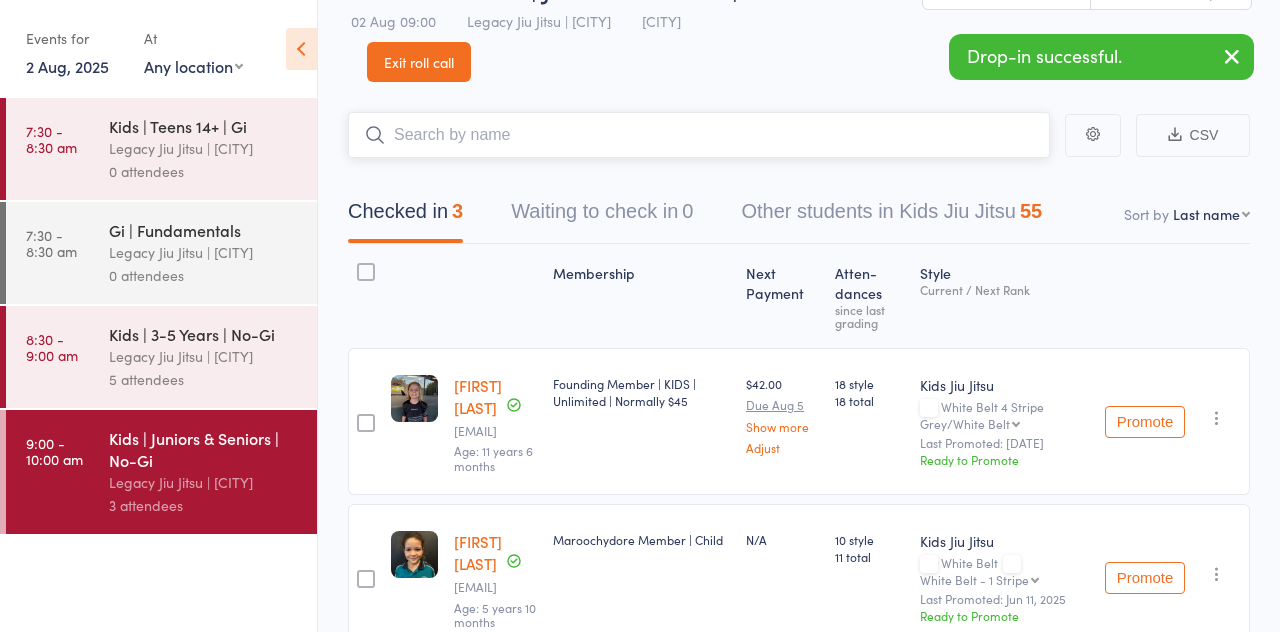 scroll, scrollTop: 45, scrollLeft: 0, axis: vertical 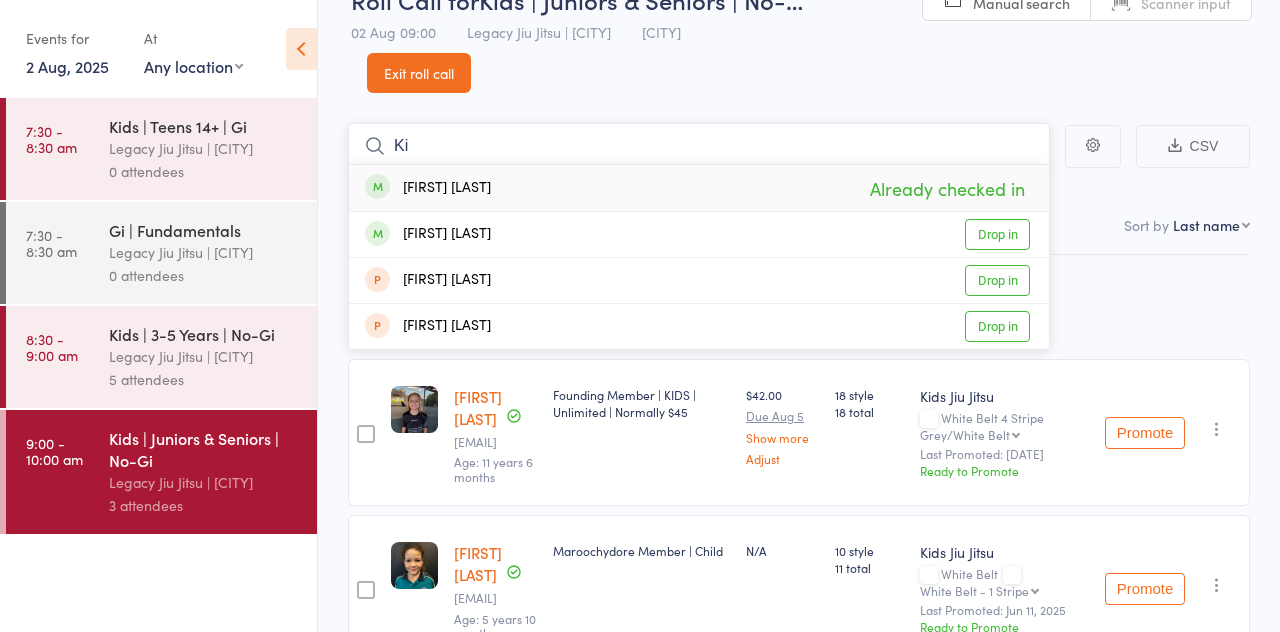 type on "K" 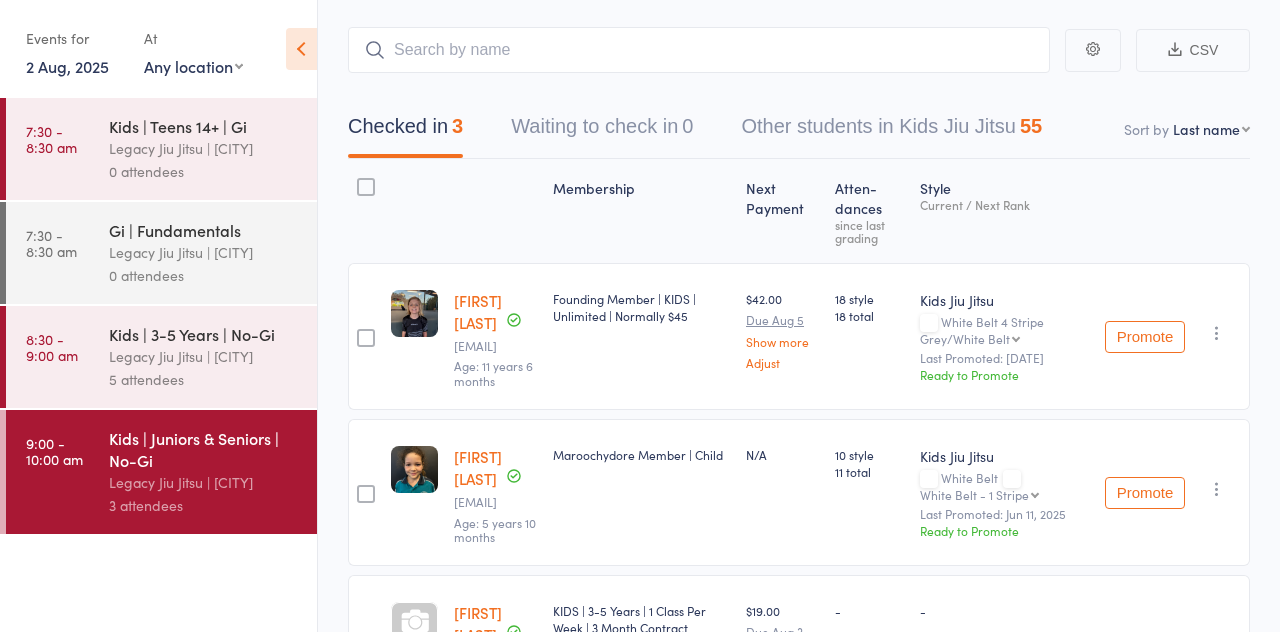 click on "Legacy Jiu Jitsu | [CITY]" at bounding box center [204, 482] 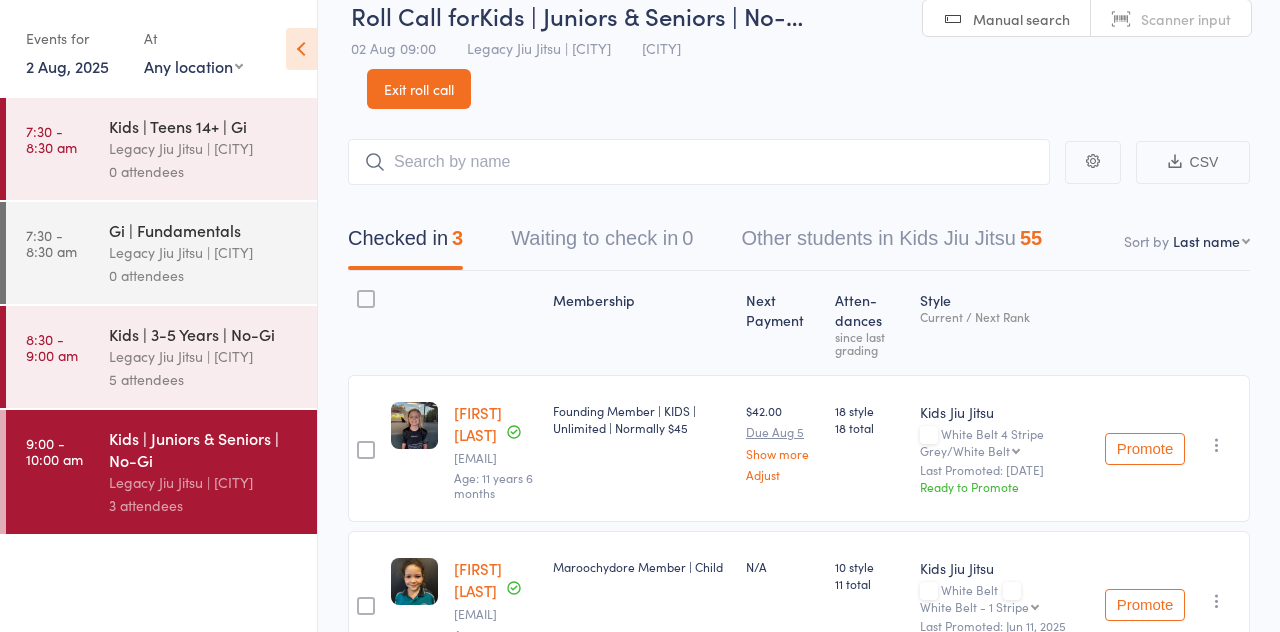 scroll, scrollTop: 28, scrollLeft: 0, axis: vertical 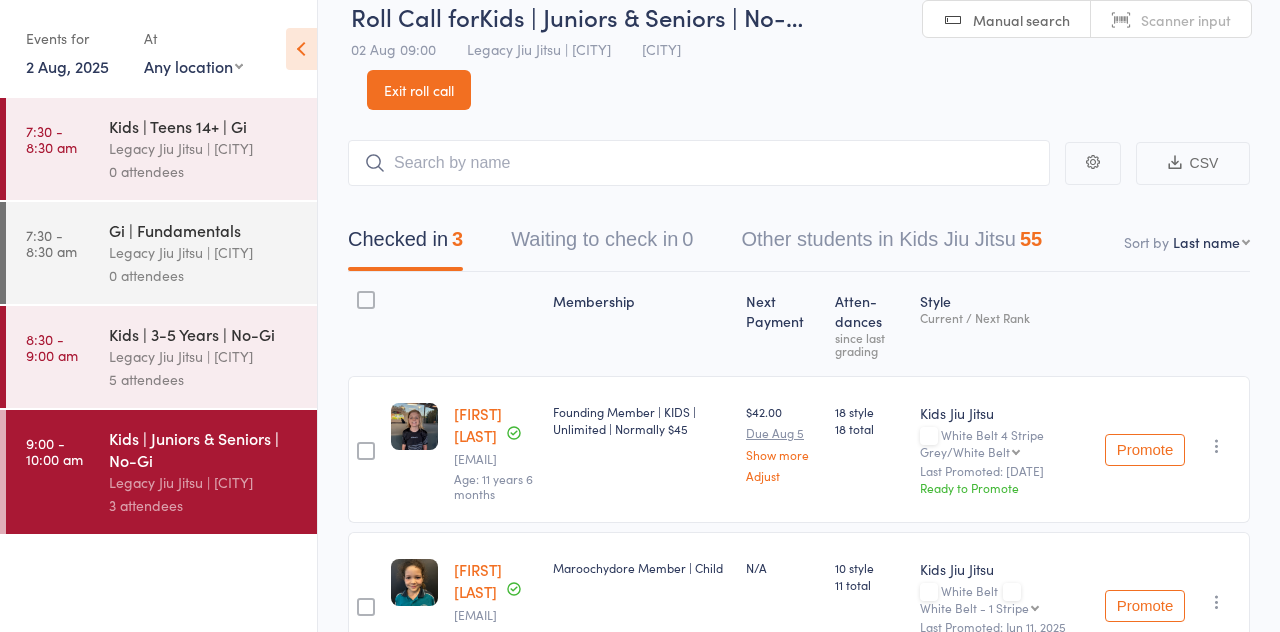 click on "Other students in Kids Jiu Jitsu  55" at bounding box center [891, 244] 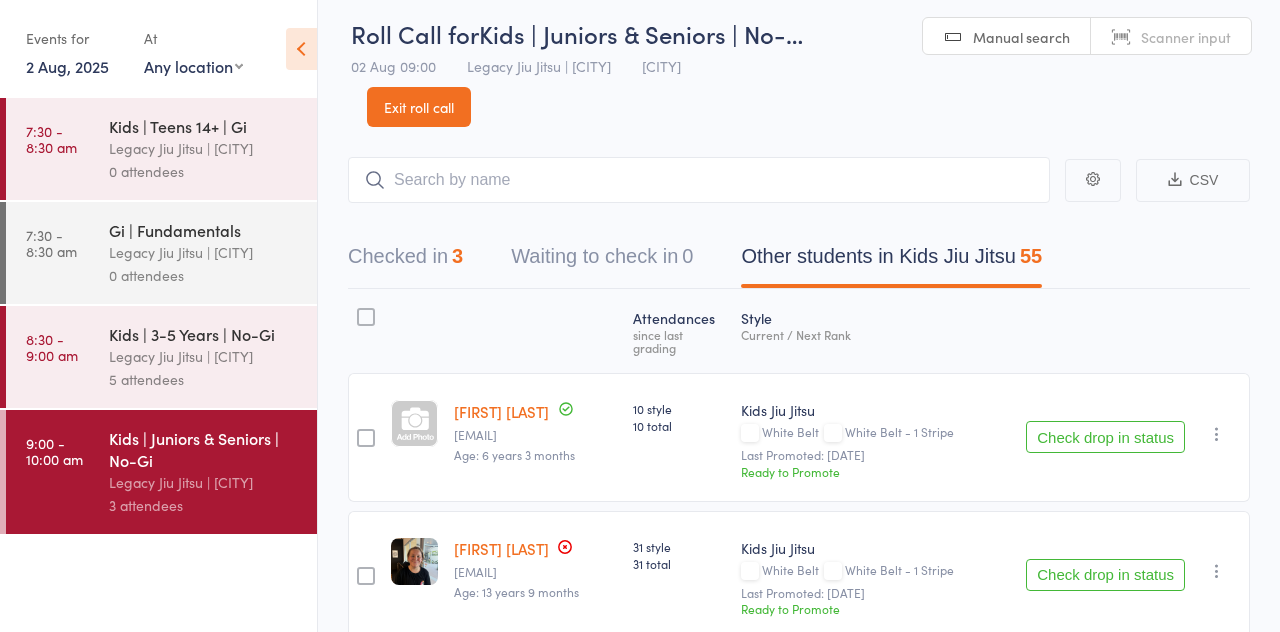 scroll, scrollTop: 0, scrollLeft: 0, axis: both 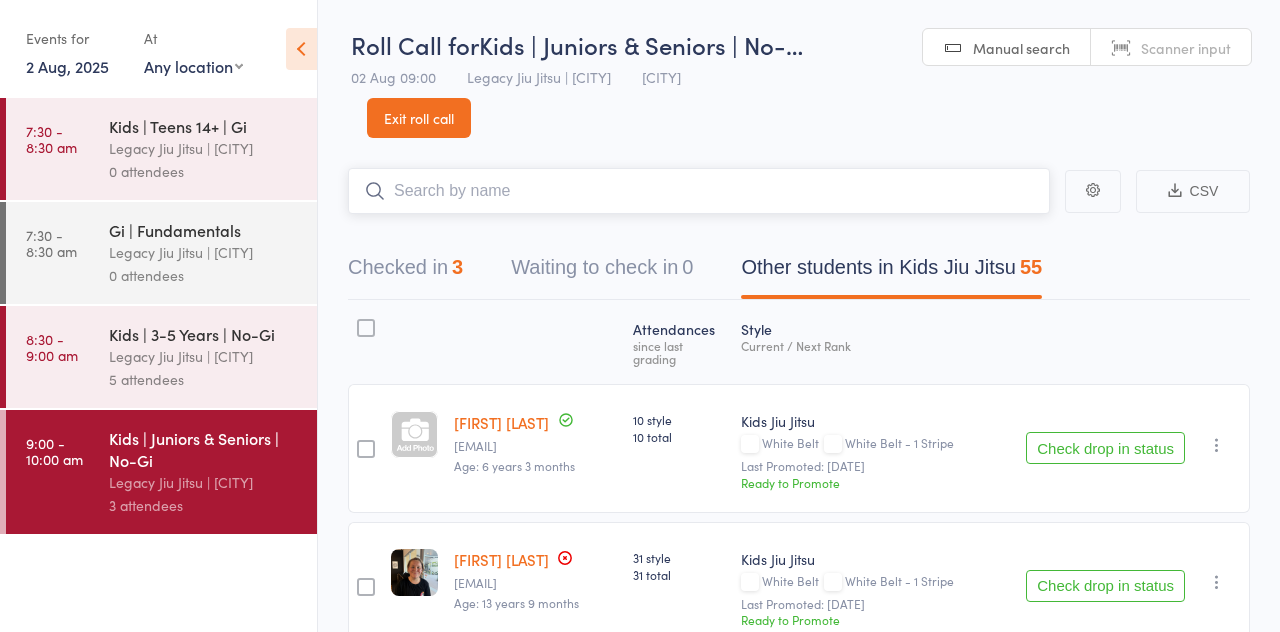 click at bounding box center [699, 191] 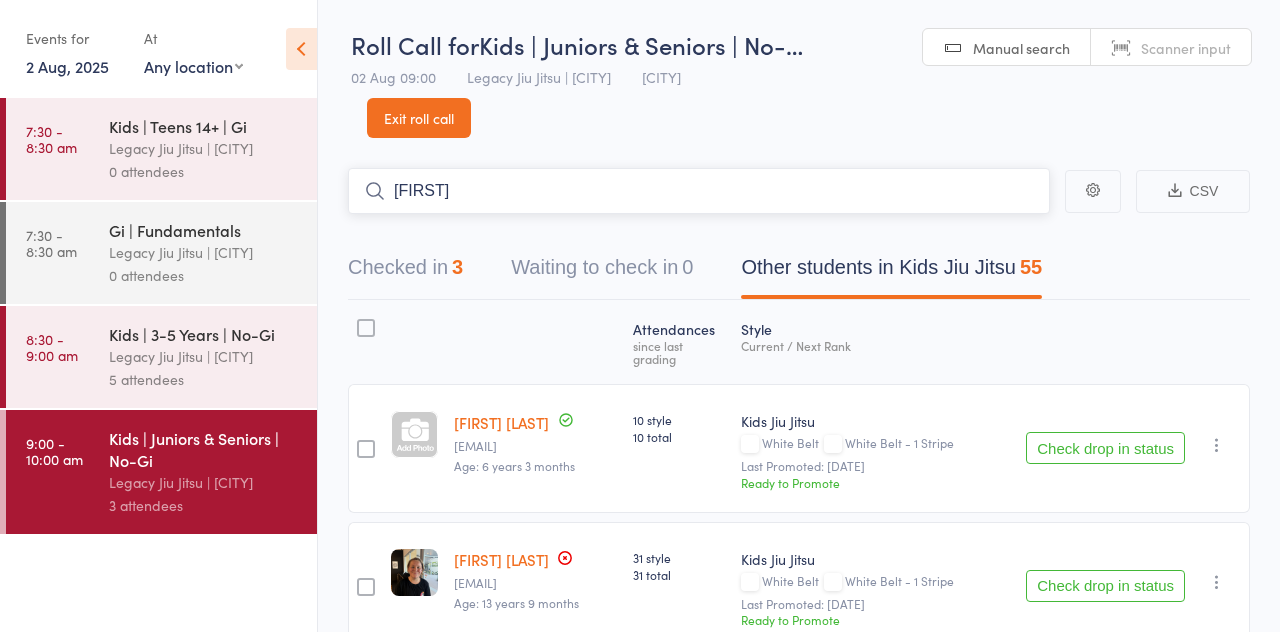 type on "[FIRST]" 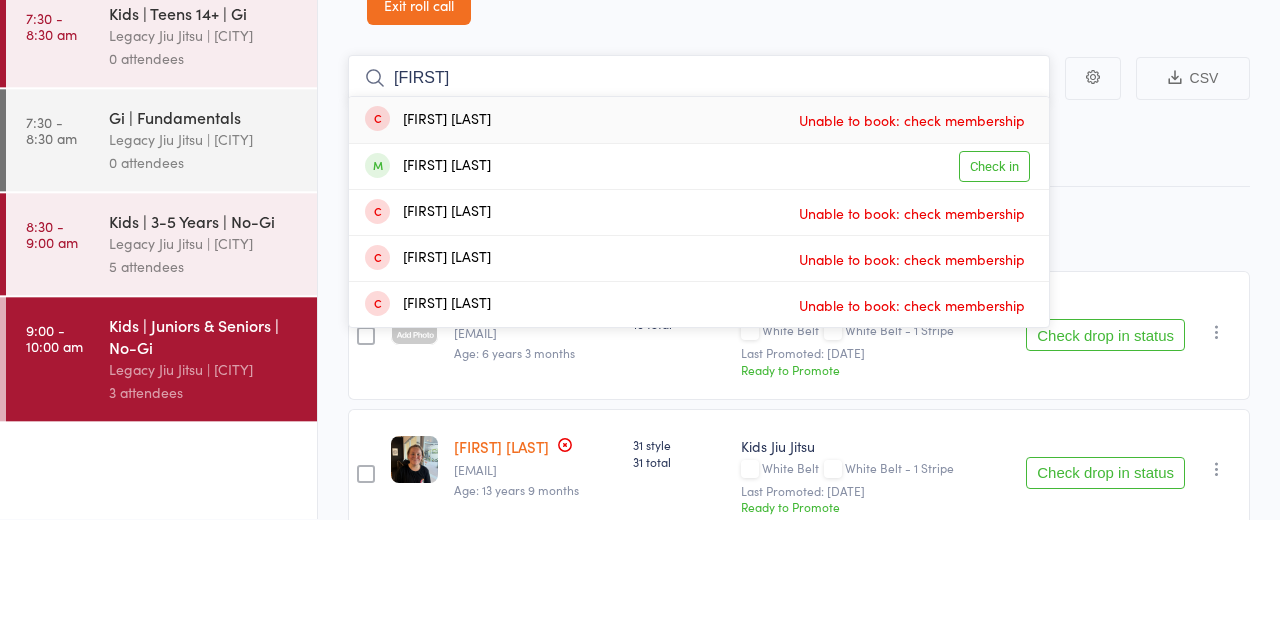 type on "[FIRST]" 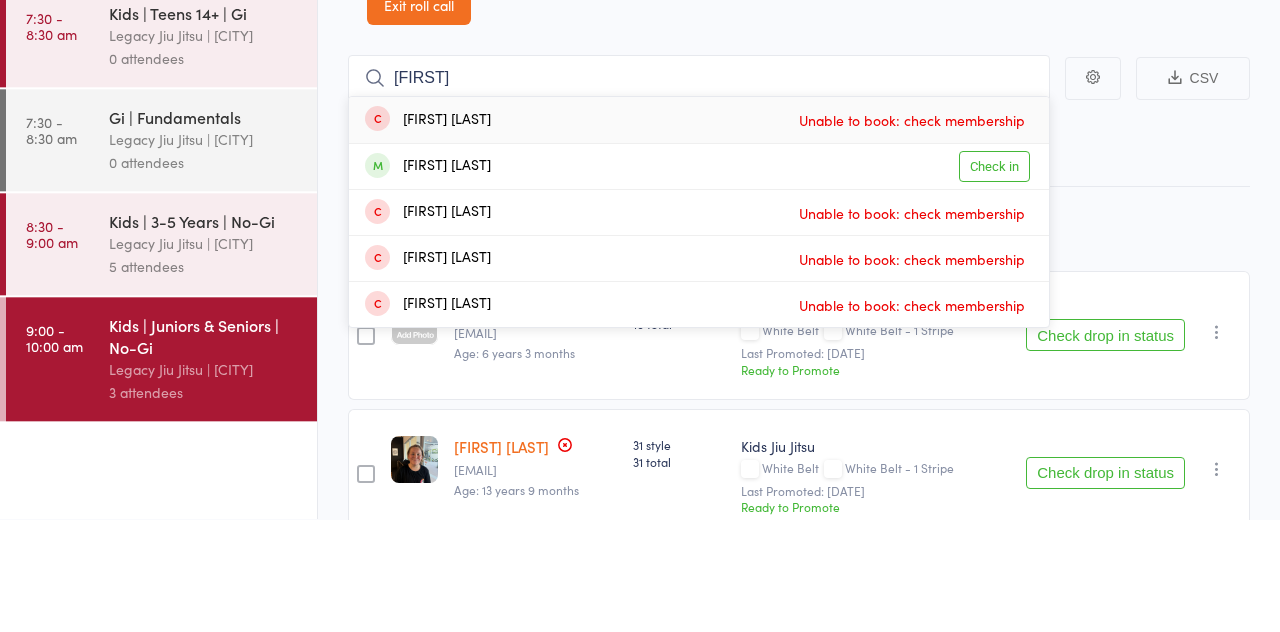 click on "Check in" at bounding box center [994, 279] 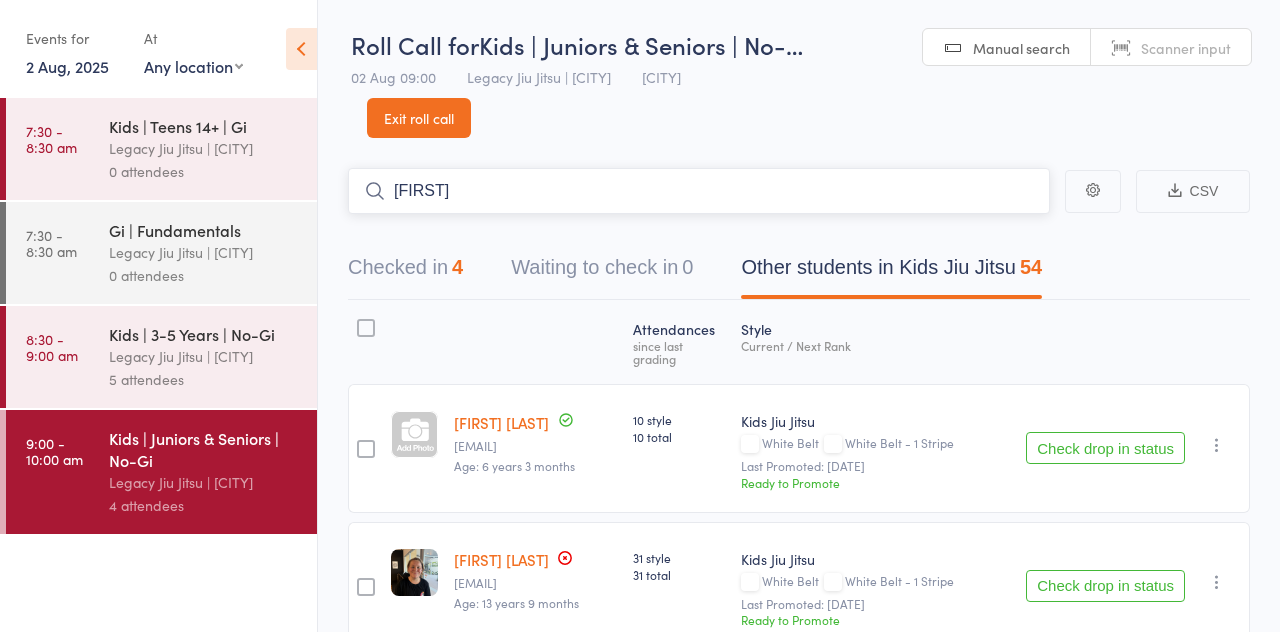 type on "[FIRST]" 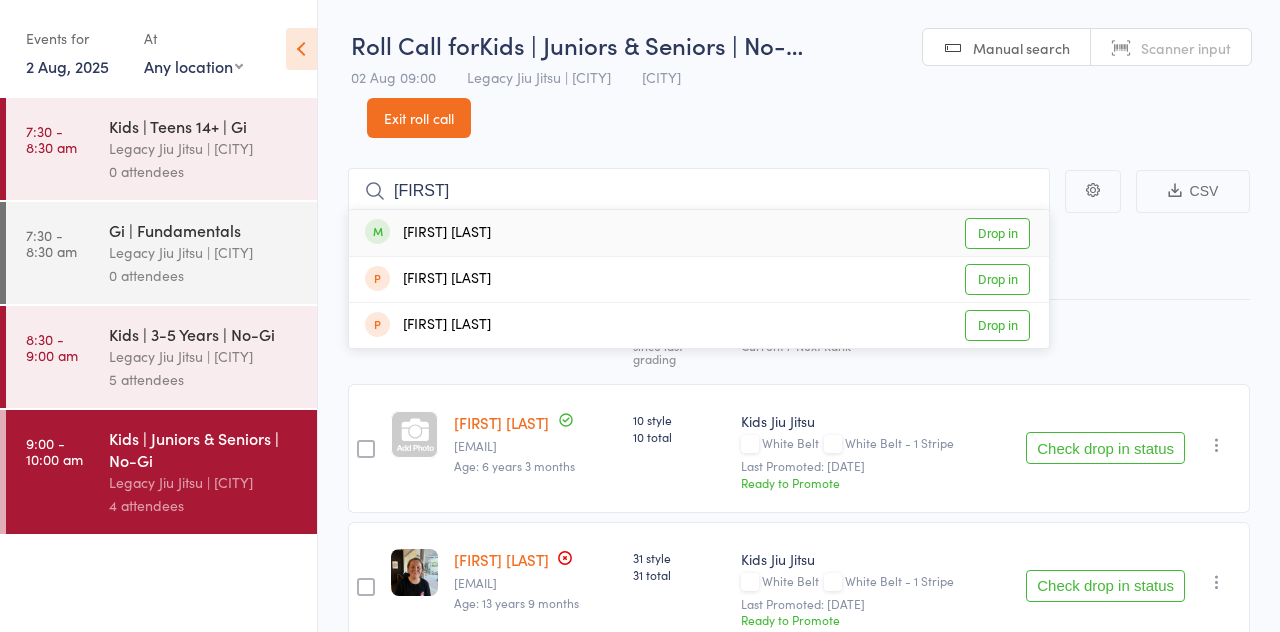 click on "Drop in" at bounding box center [997, 233] 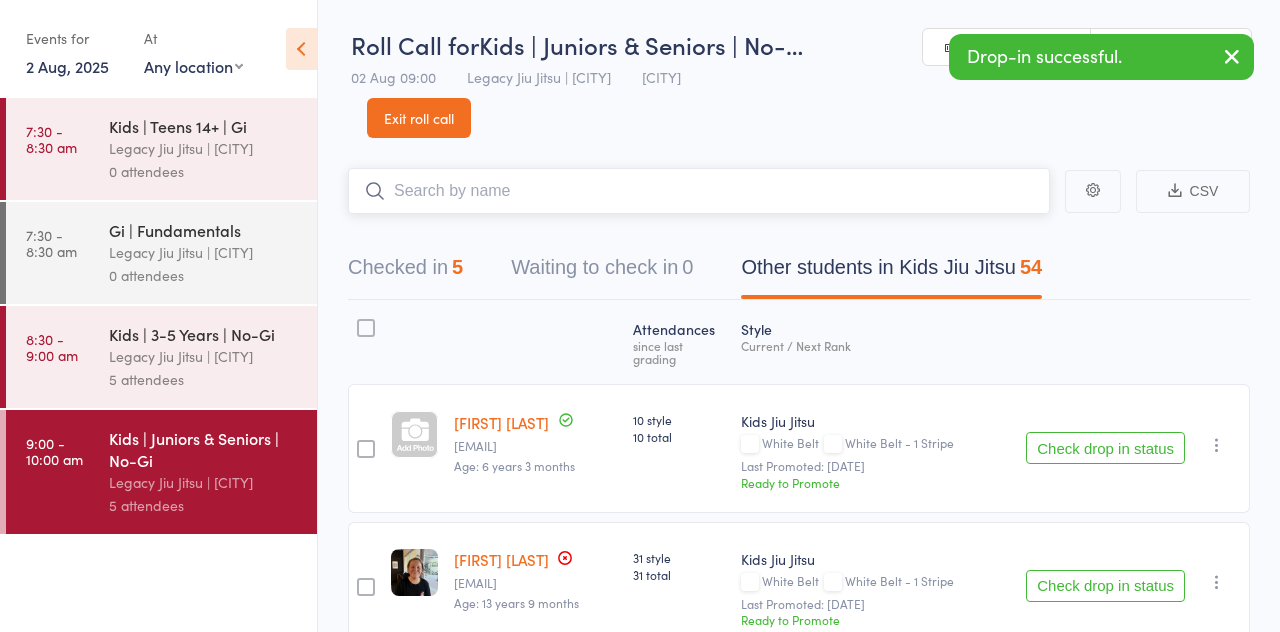 click at bounding box center (699, 191) 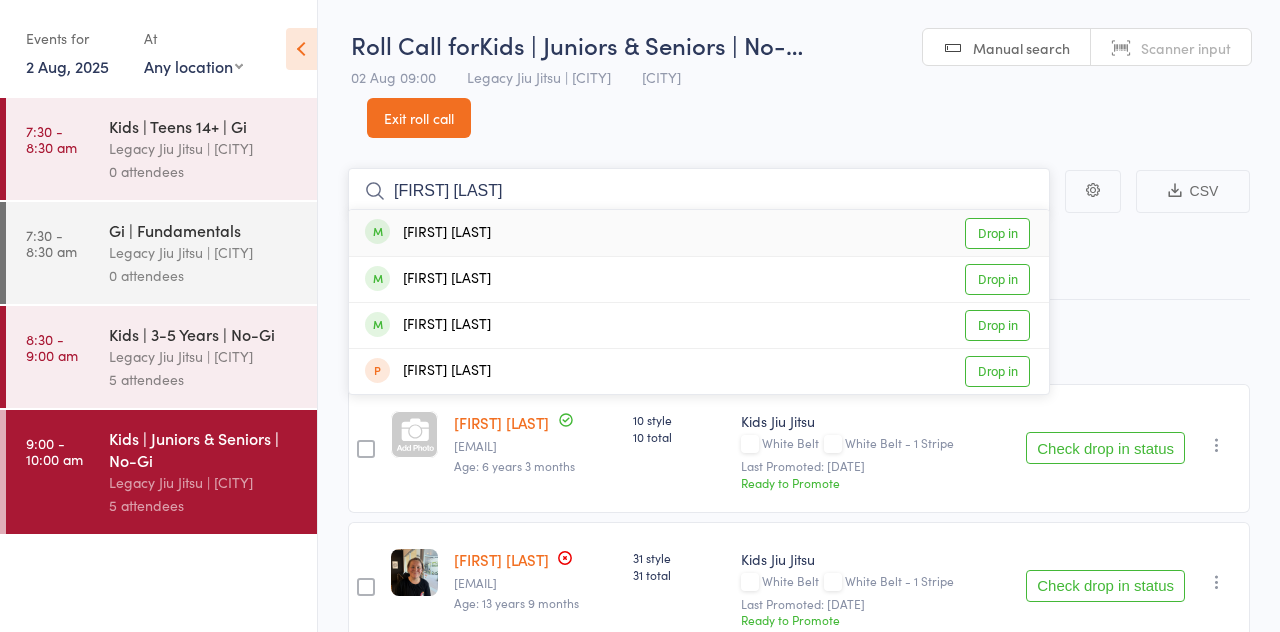 type on "[FIRST] [LAST]" 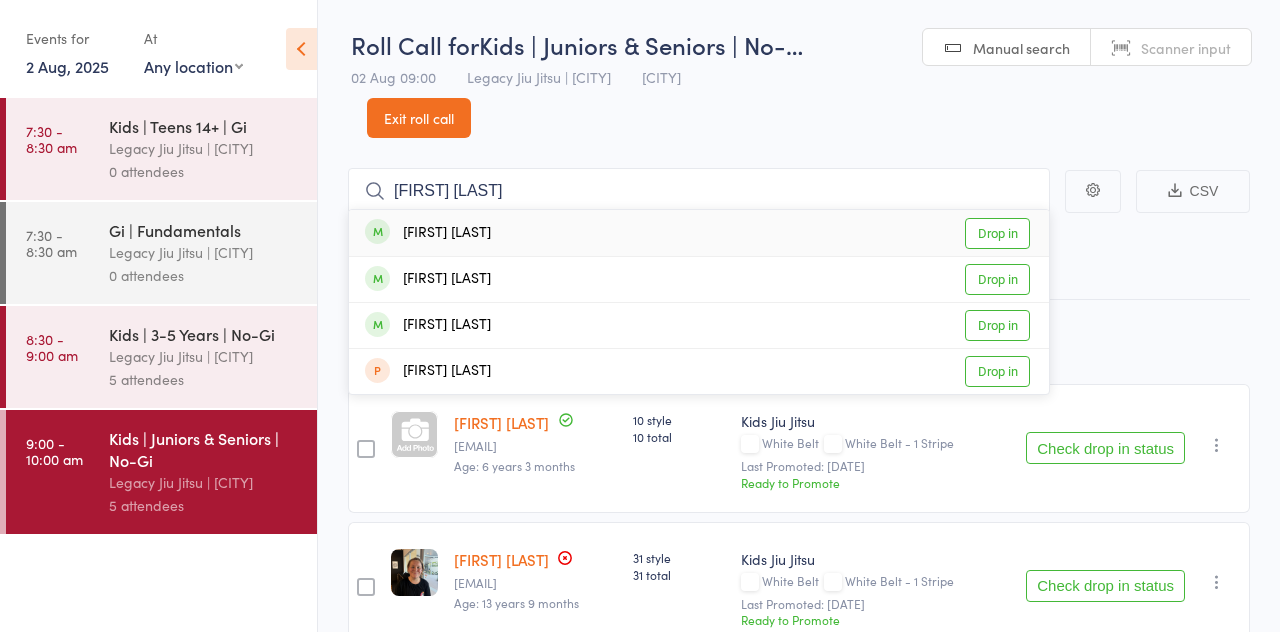 click on "[FIRST] [LAST] Drop in" at bounding box center [699, 233] 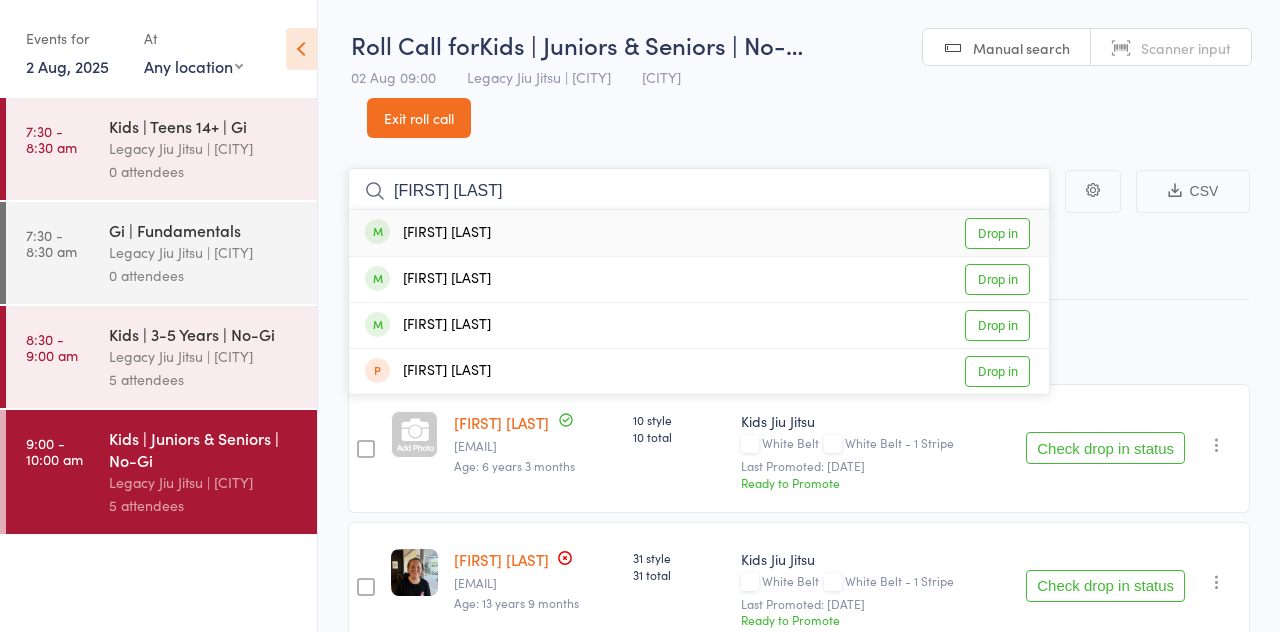 type 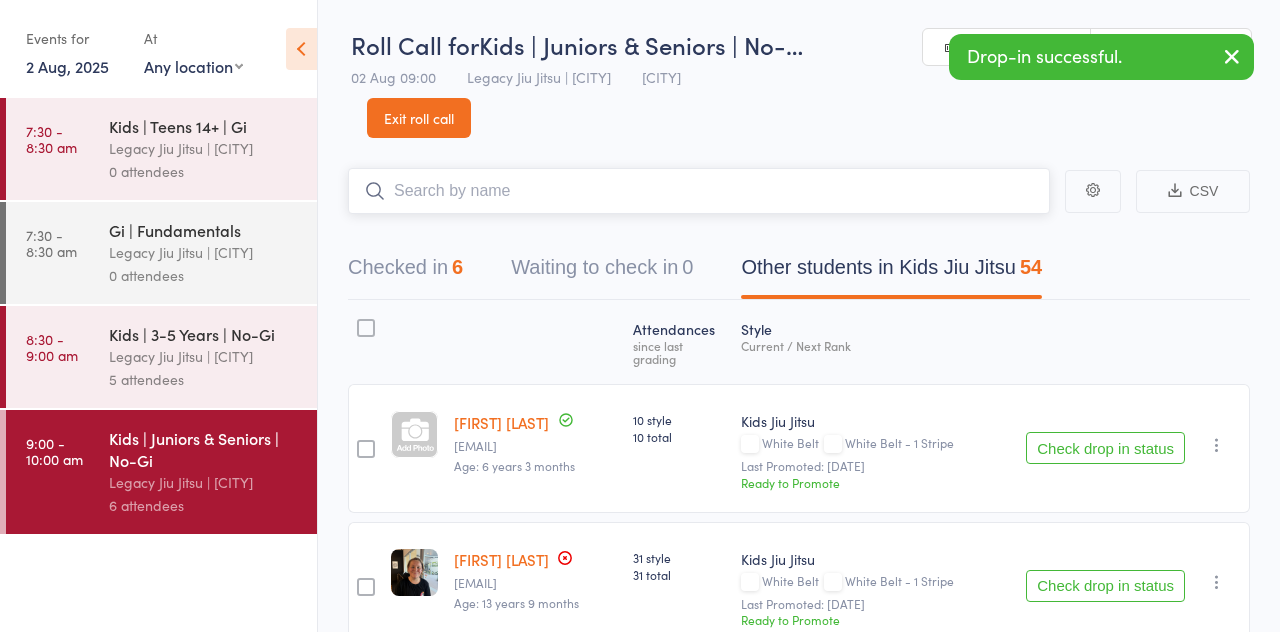 click on "Checked in  6 Waiting to check in  0 Other students in Kids Jiu Jitsu  54" at bounding box center [799, 272] 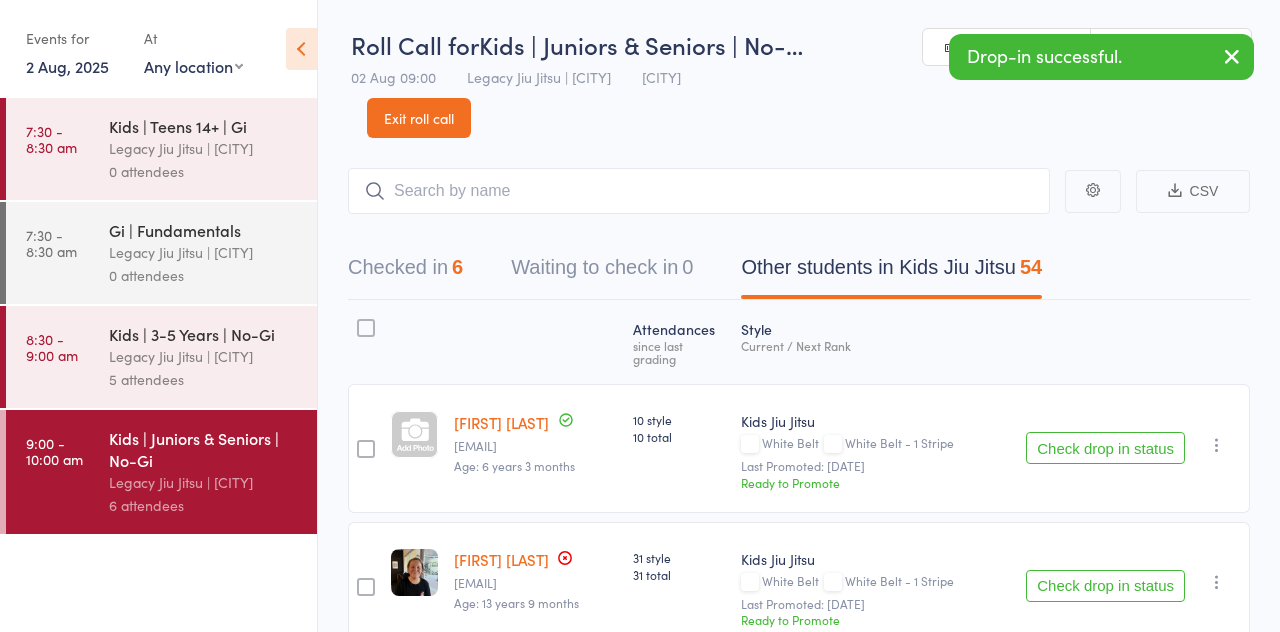click at bounding box center [1232, 56] 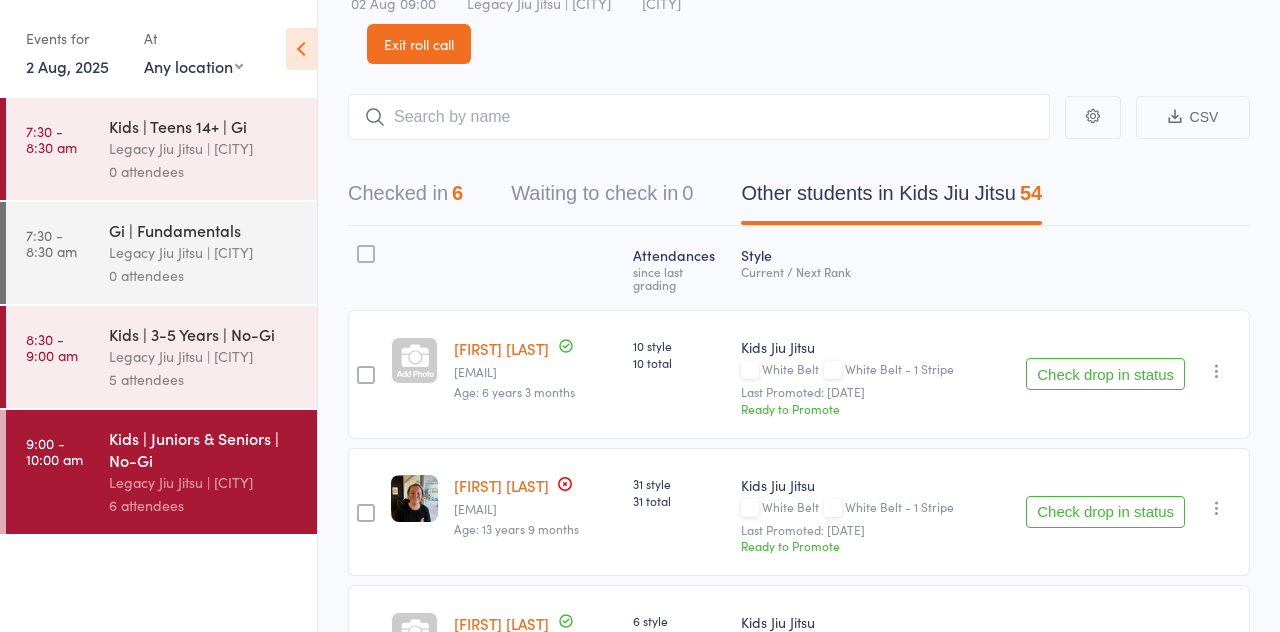 scroll, scrollTop: 0, scrollLeft: 0, axis: both 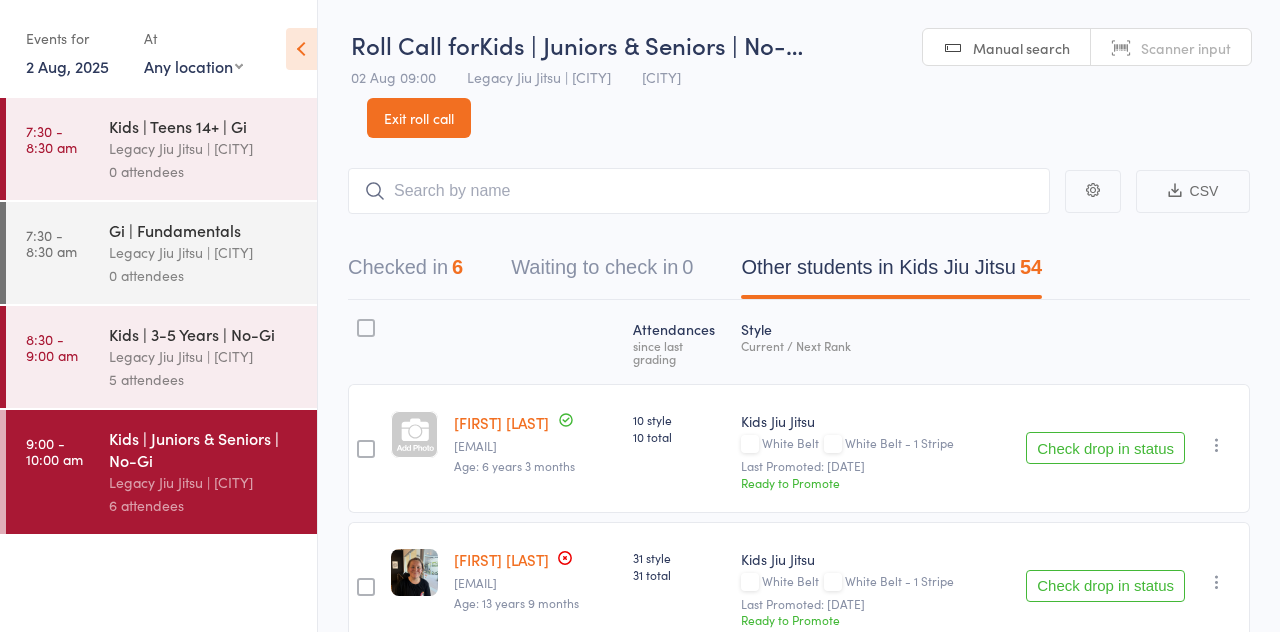 click on "Exit roll call" at bounding box center (419, 118) 